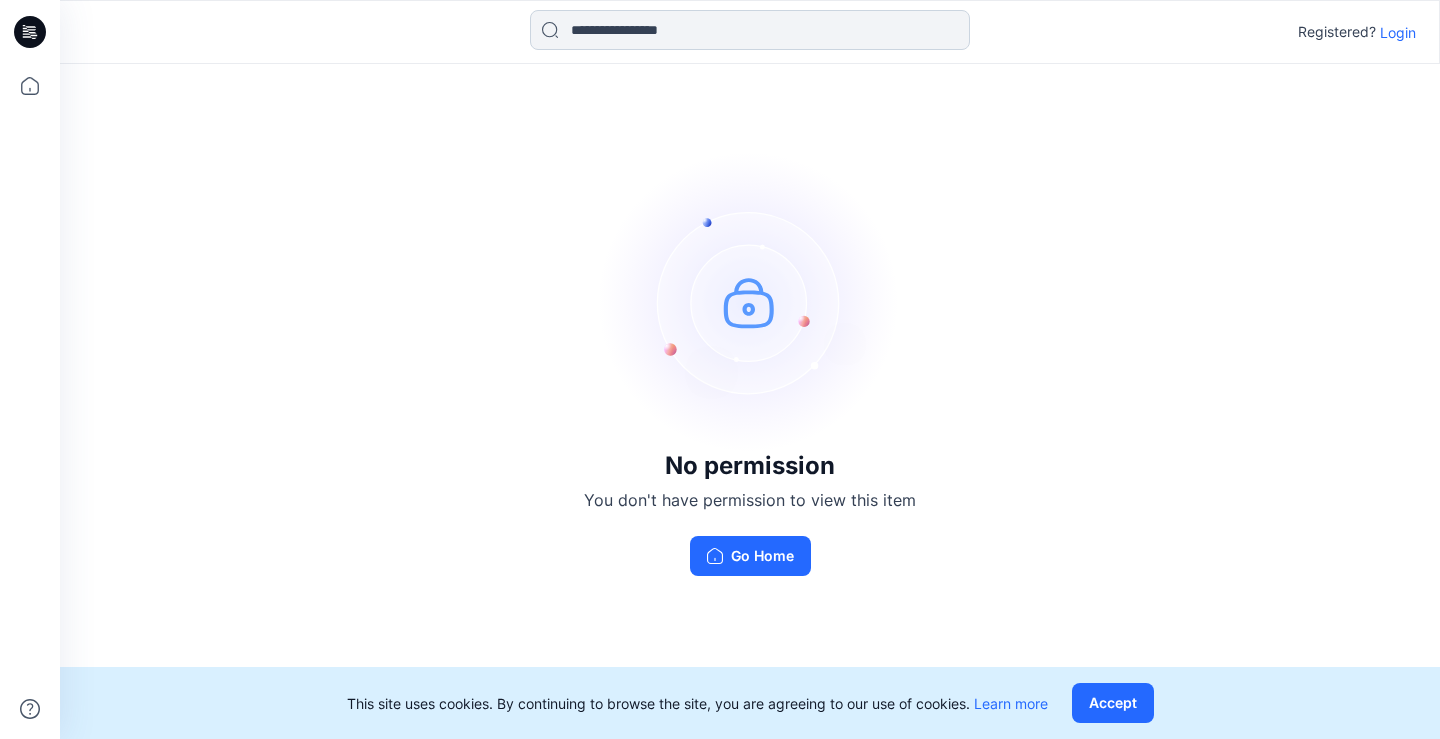 scroll, scrollTop: 0, scrollLeft: 0, axis: both 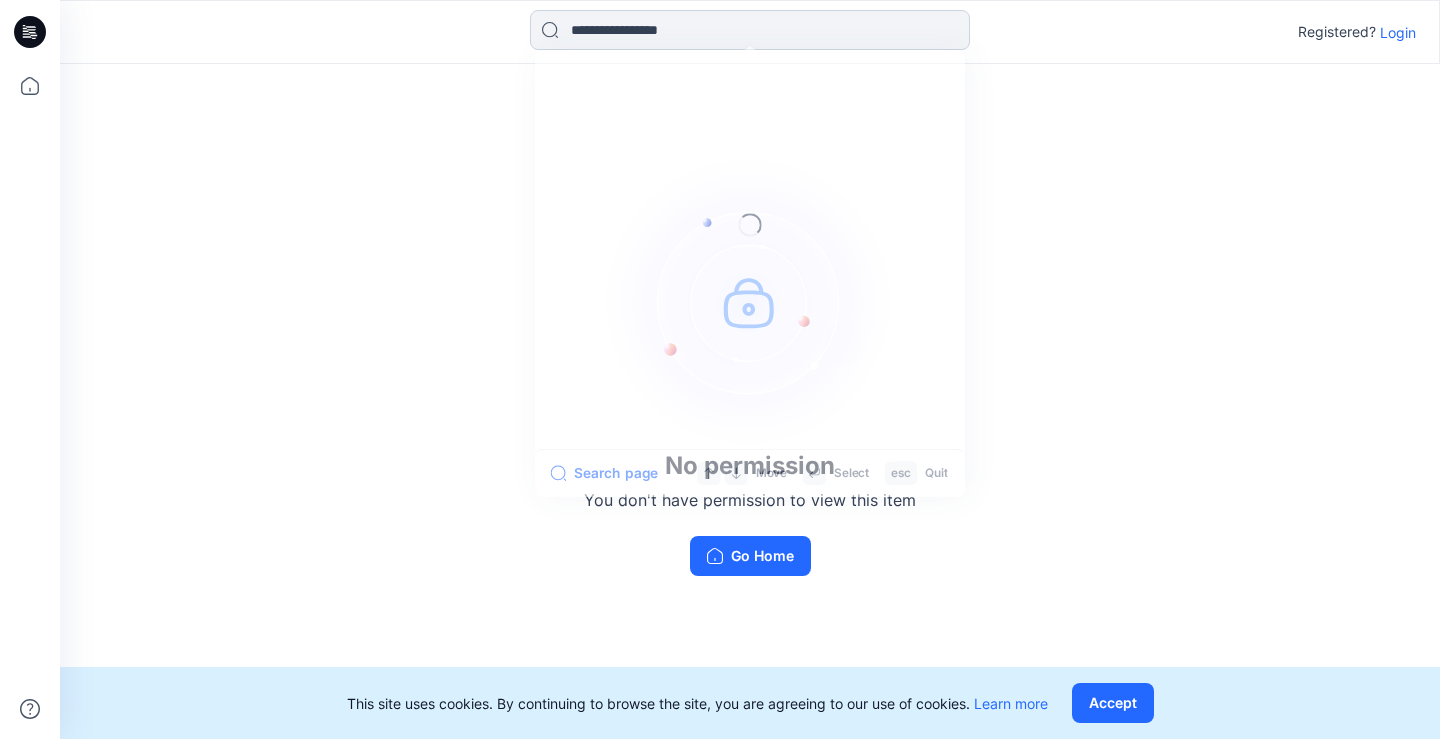click at bounding box center [750, 30] 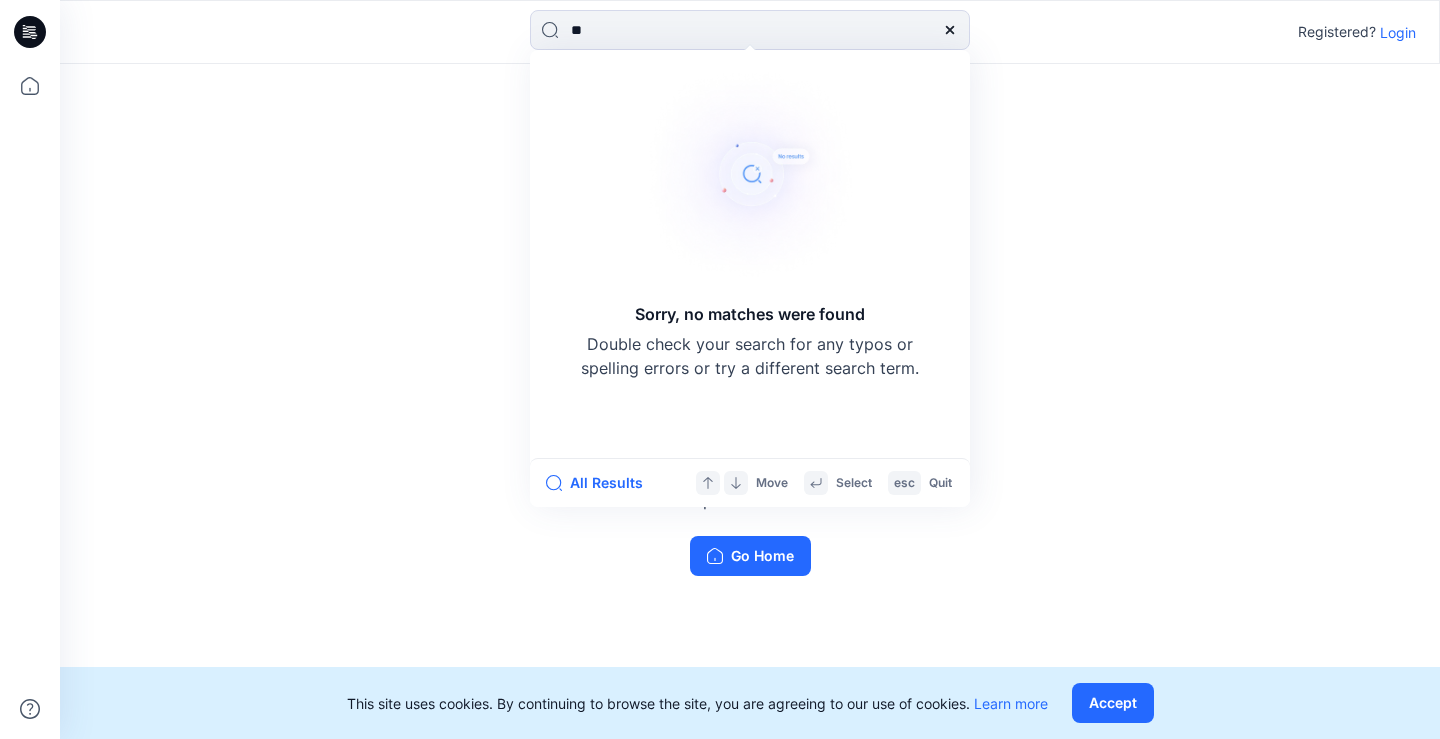 type on "*" 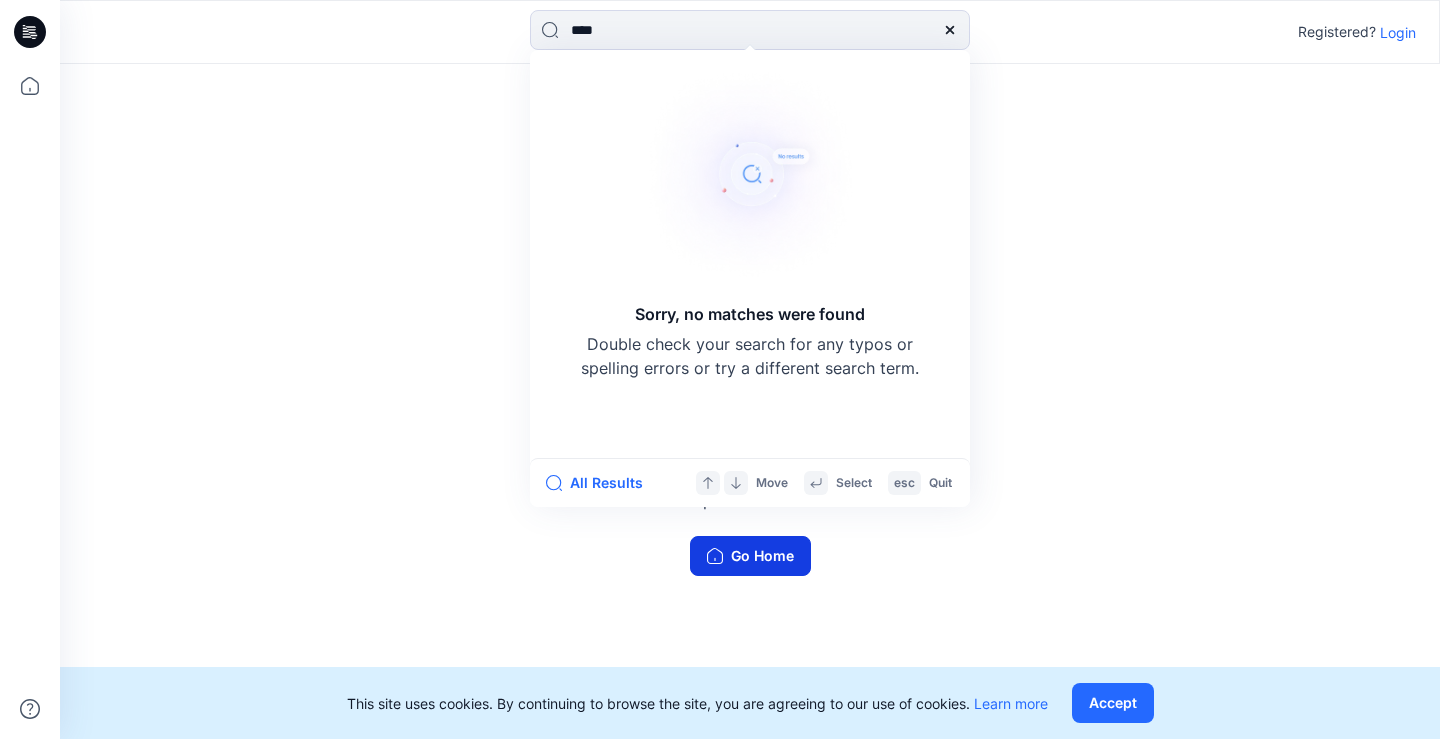 type on "****" 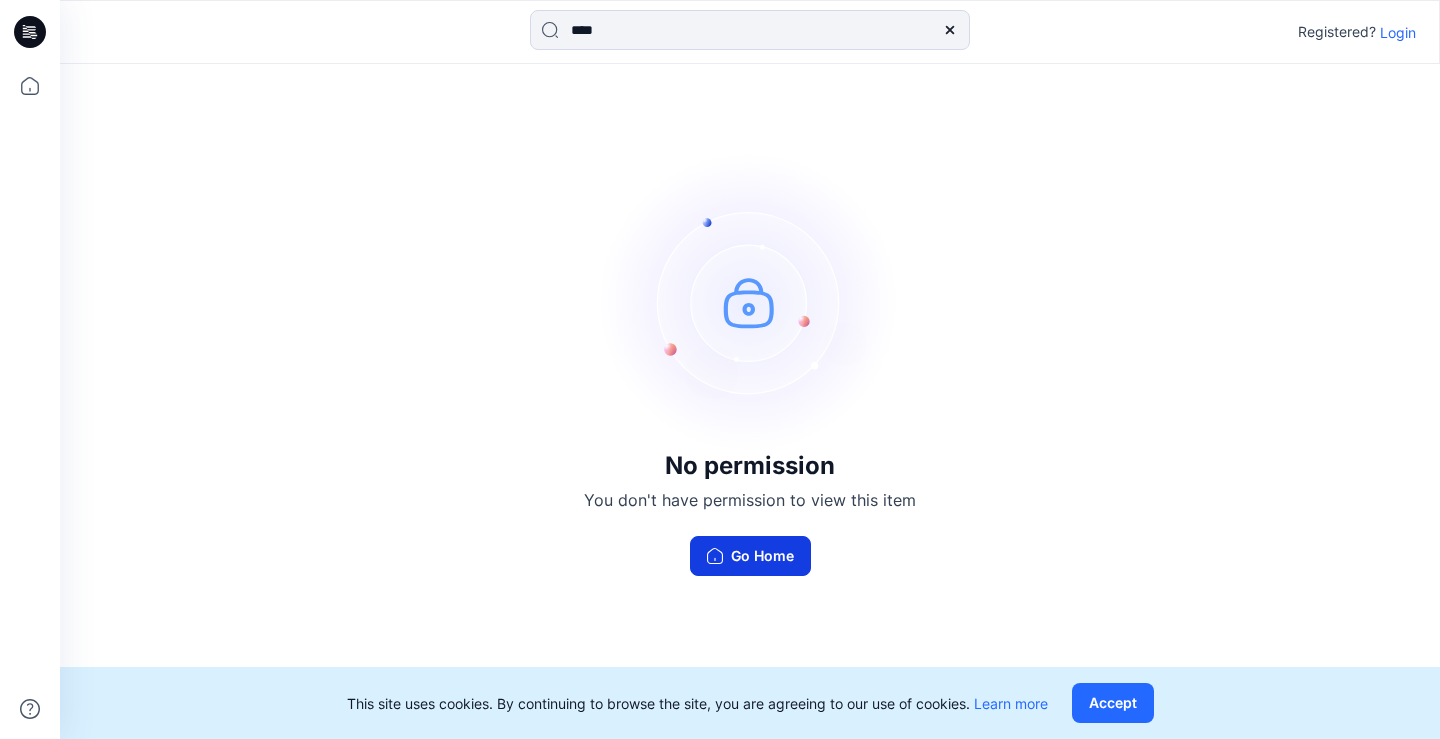 click on "Go Home" at bounding box center (750, 556) 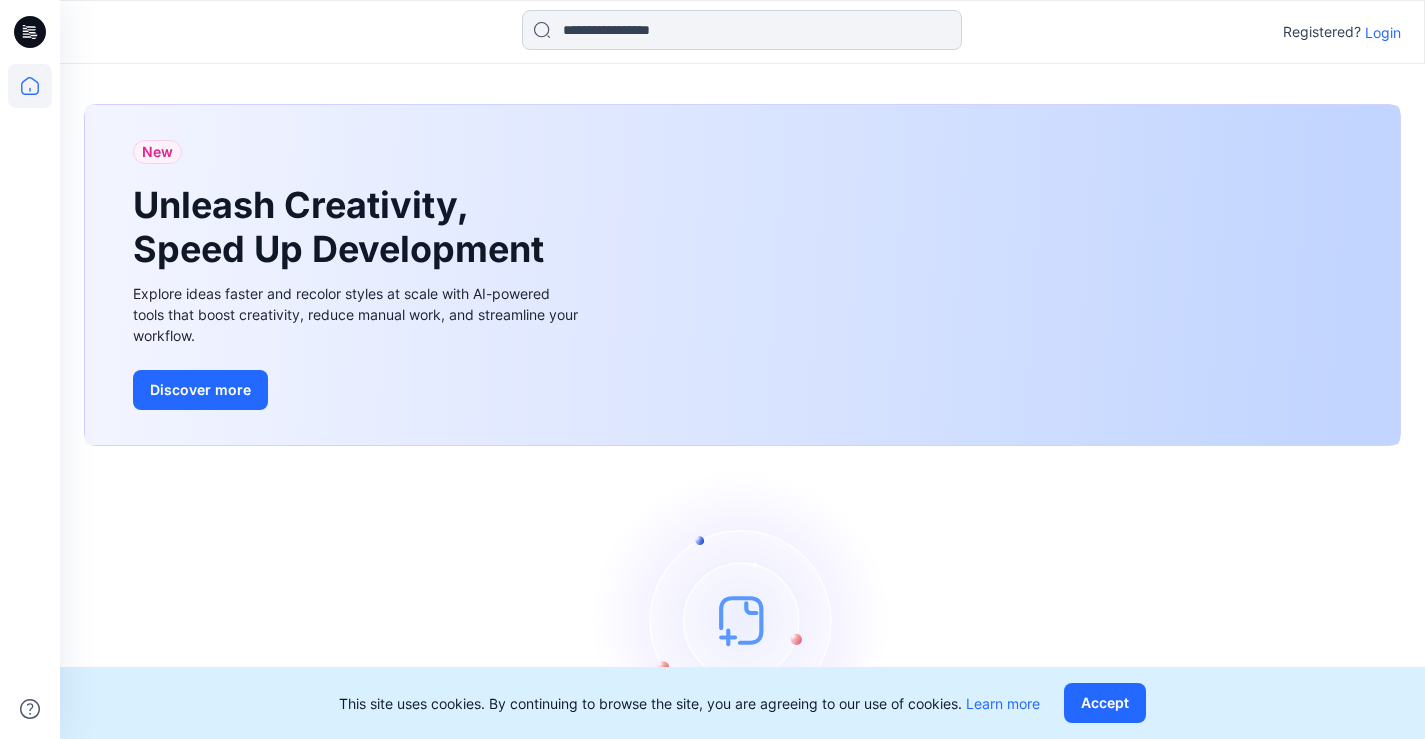click at bounding box center [742, 30] 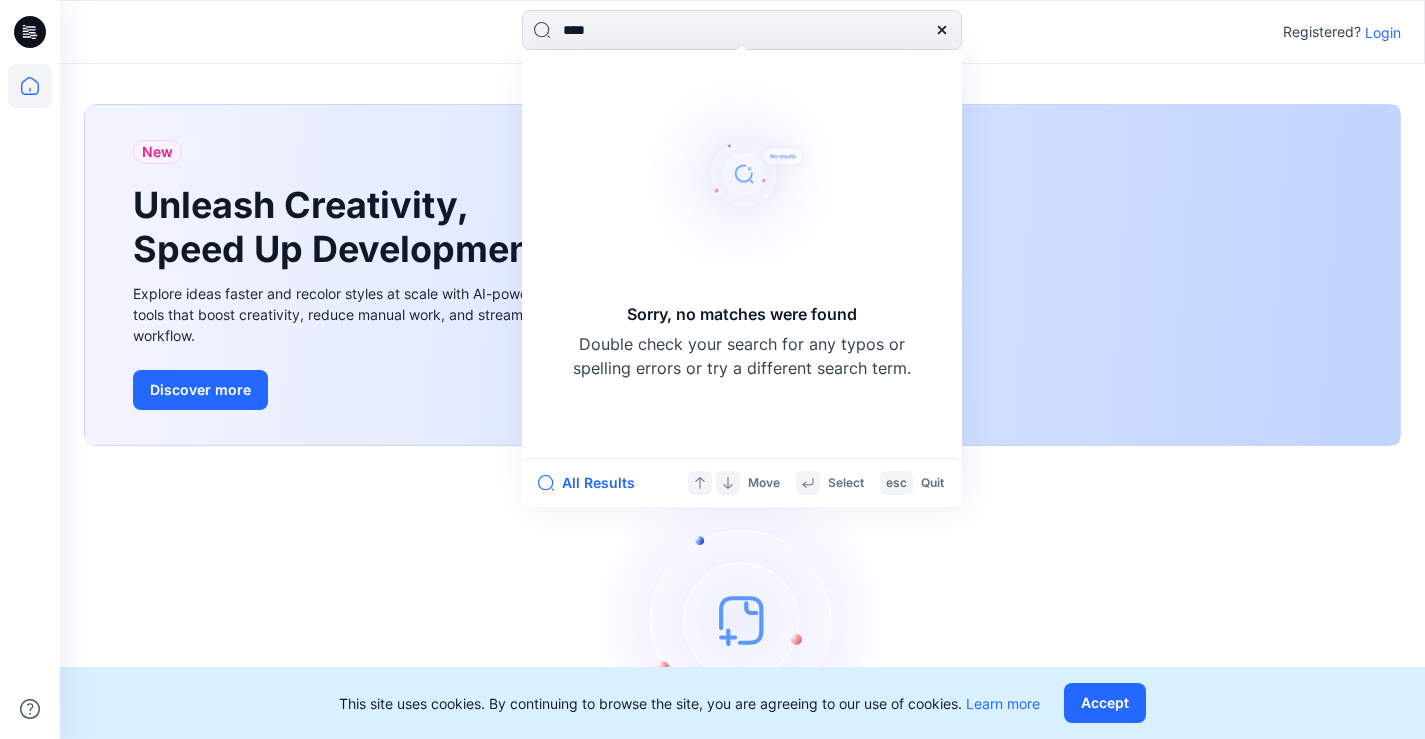 type on "****" 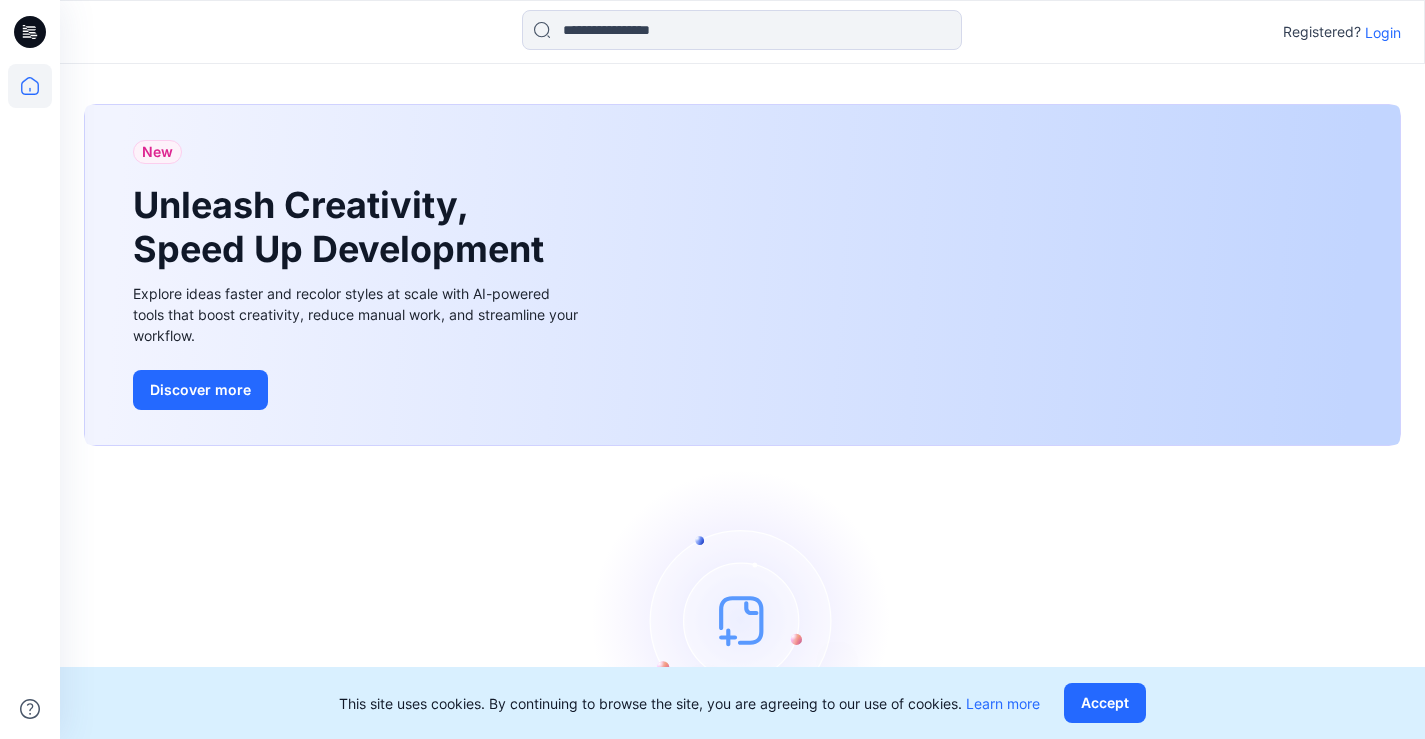 click on "Login" at bounding box center [1383, 32] 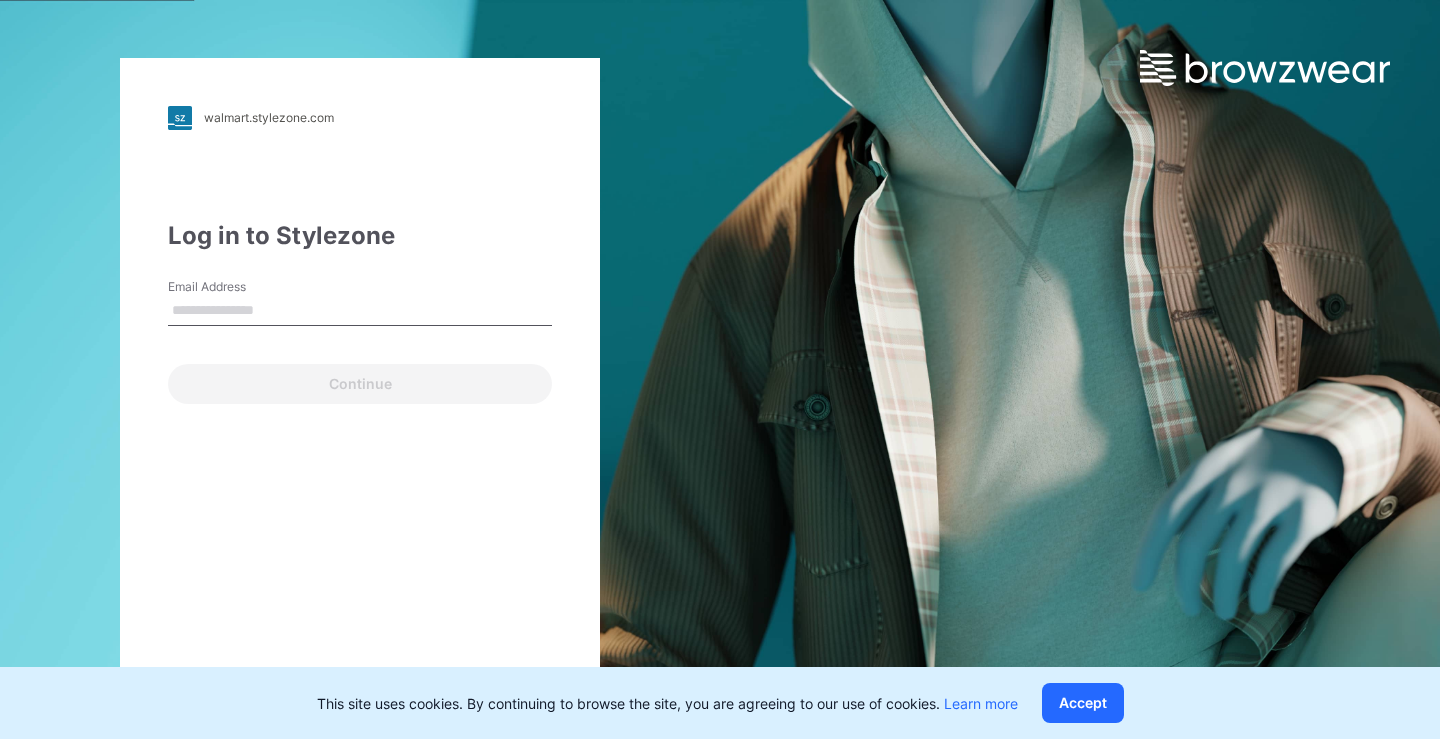 type on "**********" 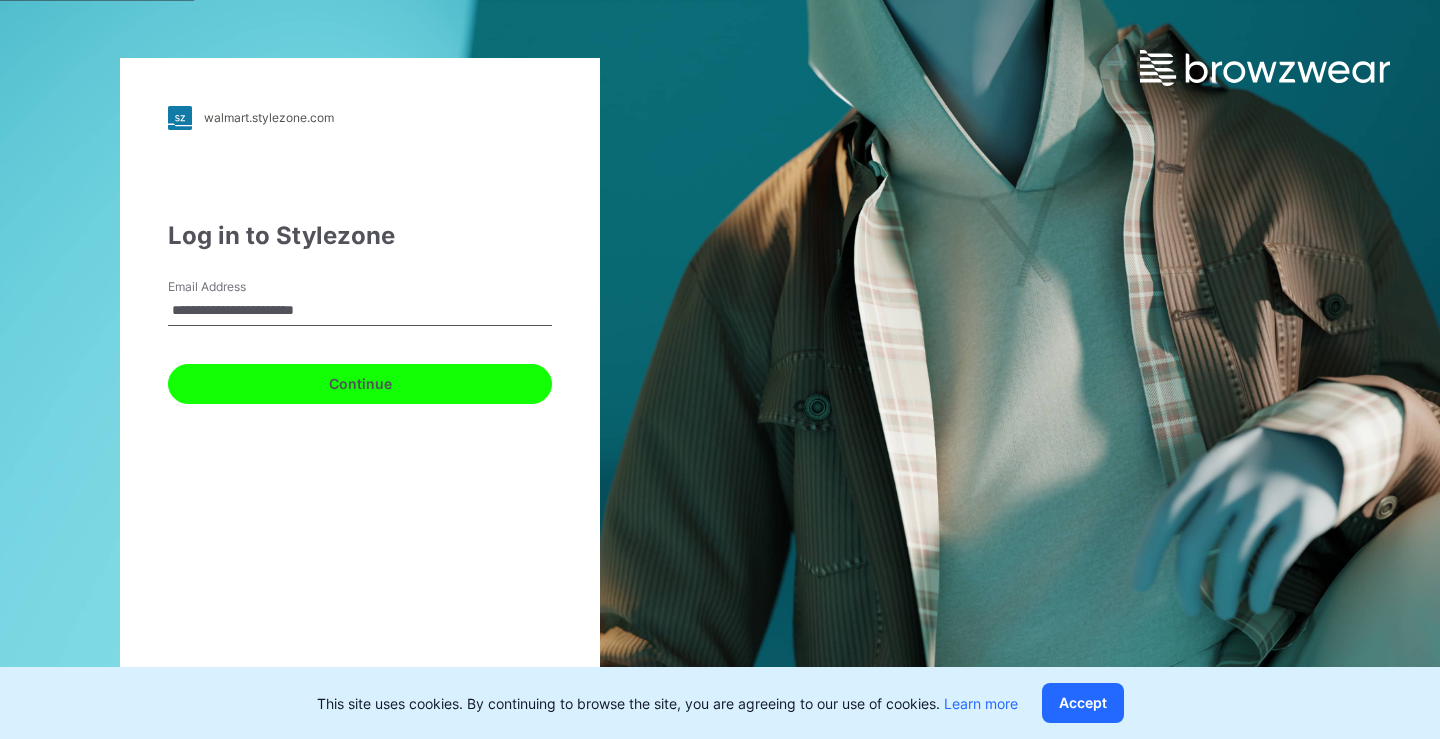 click on "Continue" at bounding box center (360, 384) 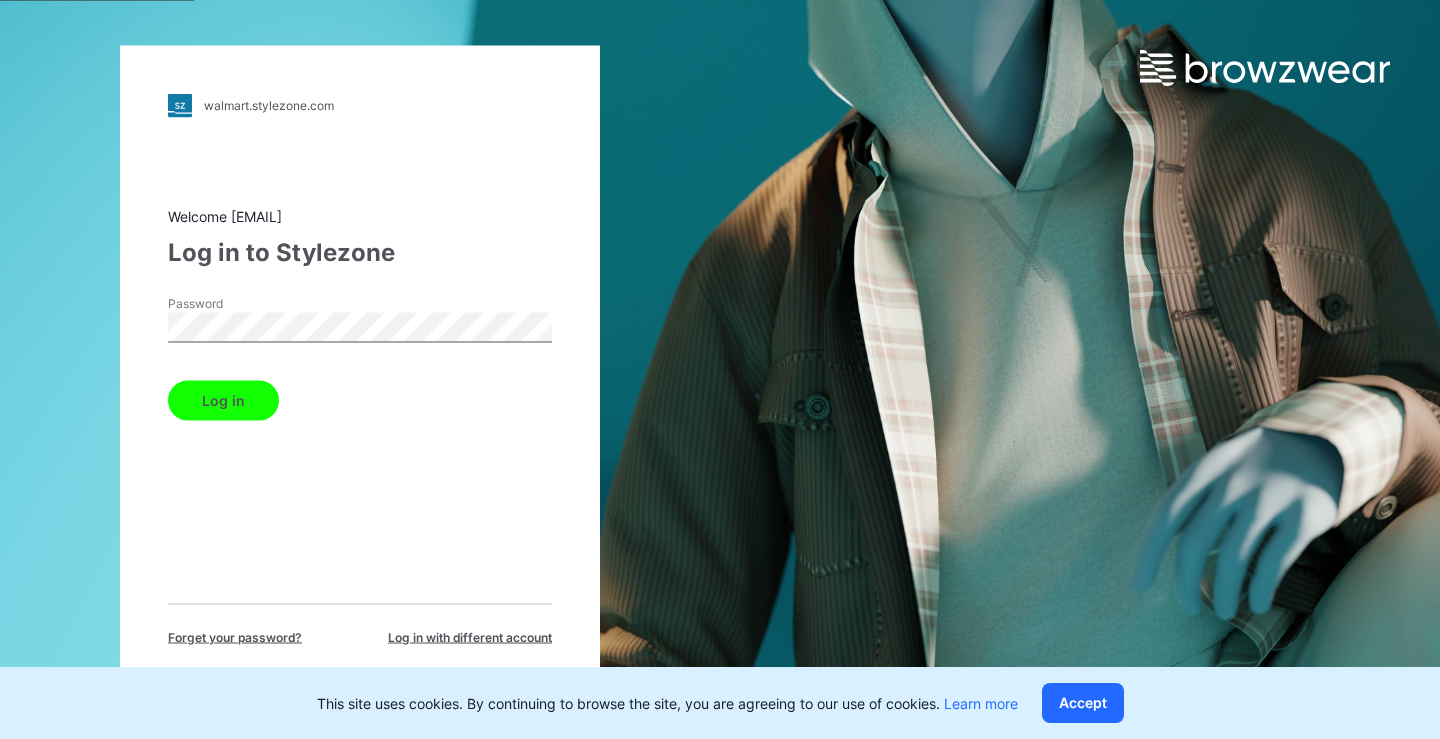 click on "Log in" at bounding box center [223, 400] 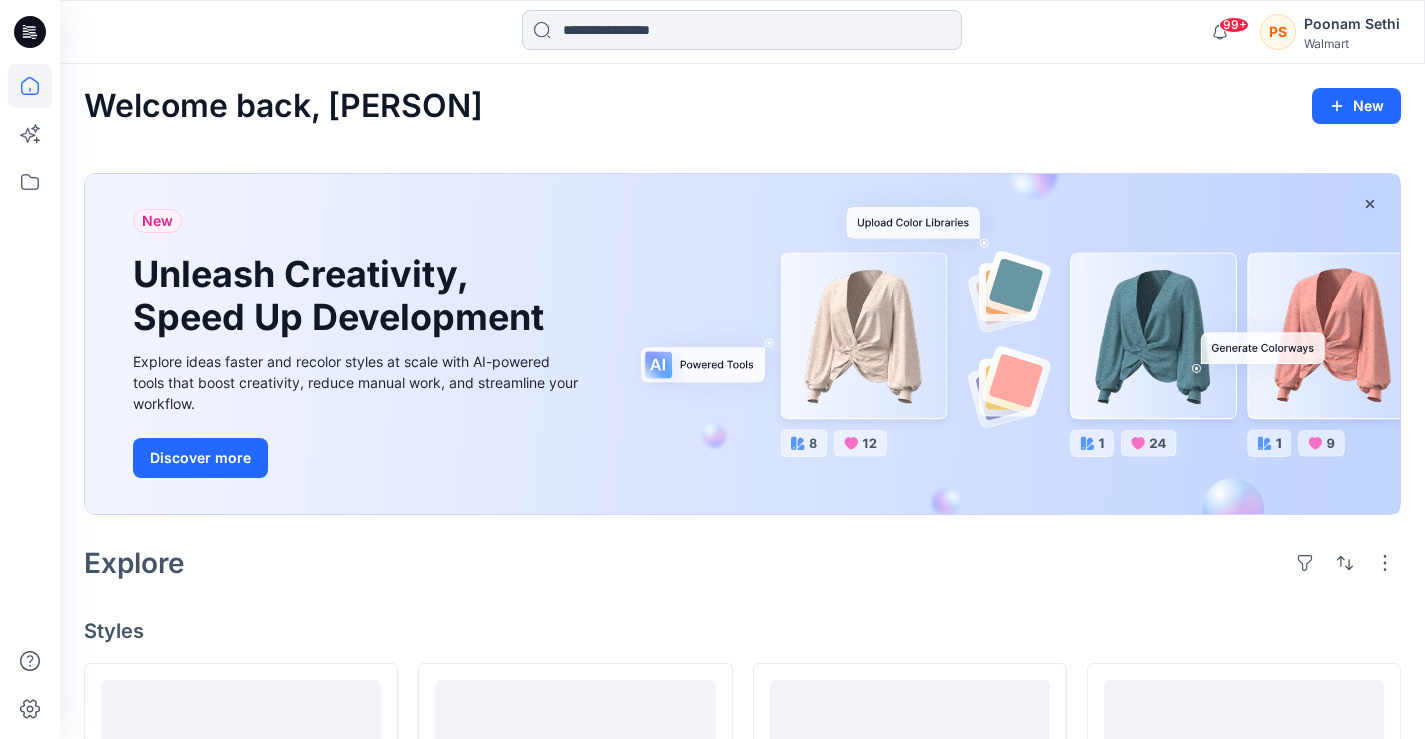 click at bounding box center [742, 30] 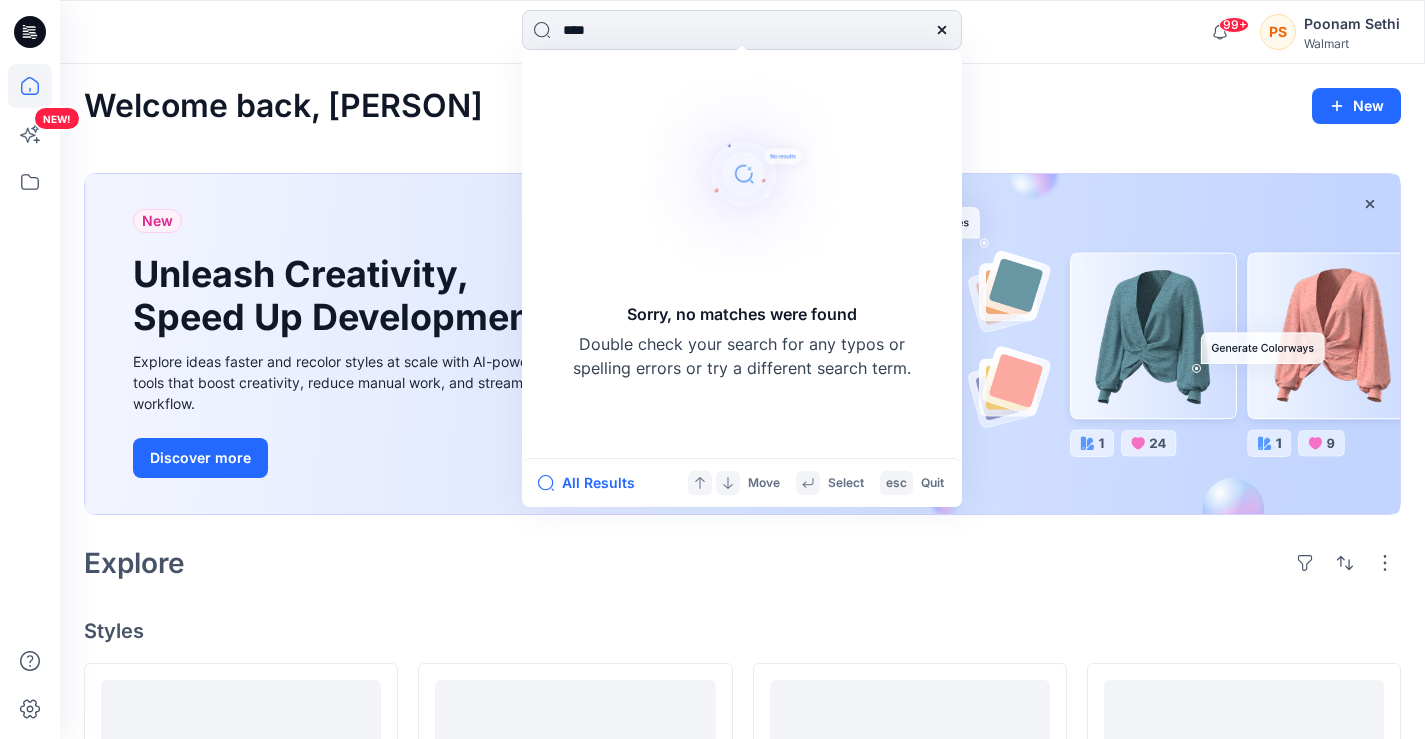 type on "****" 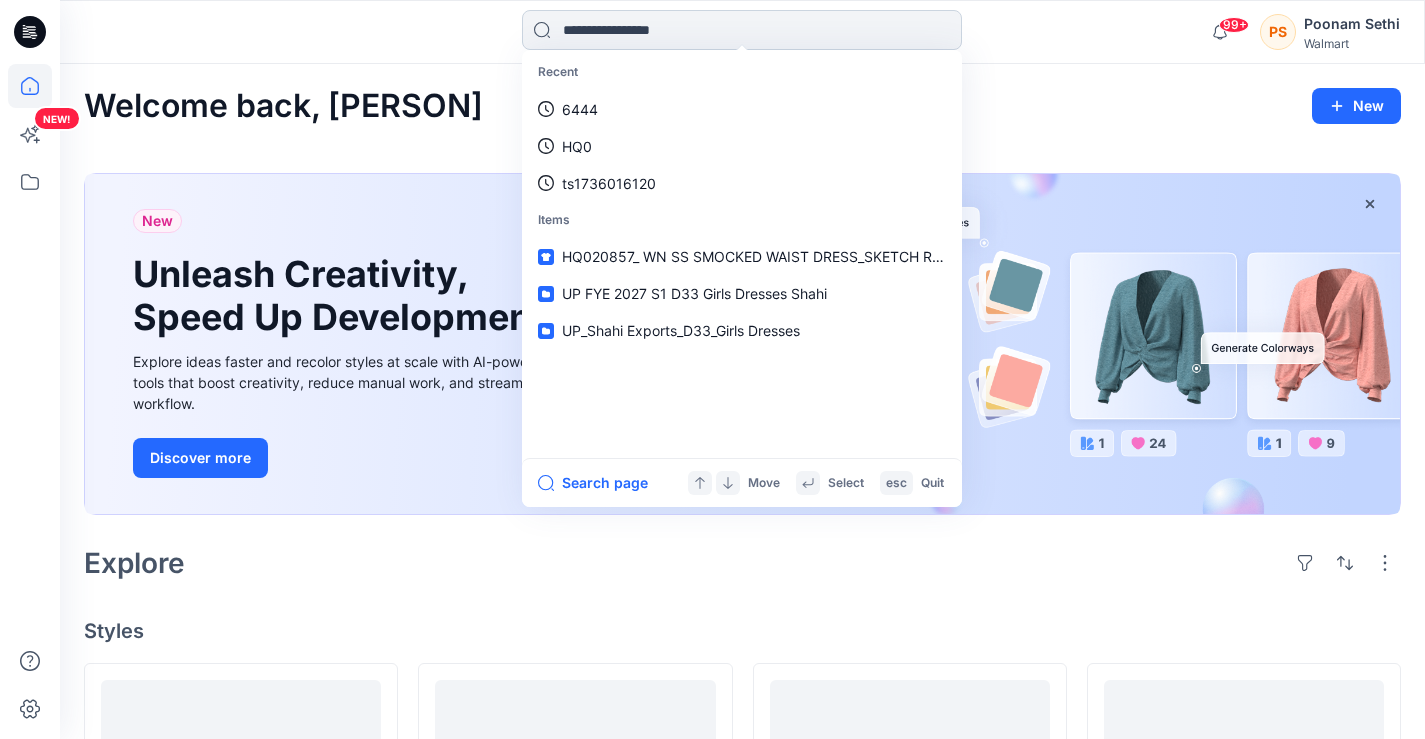 click at bounding box center [742, 30] 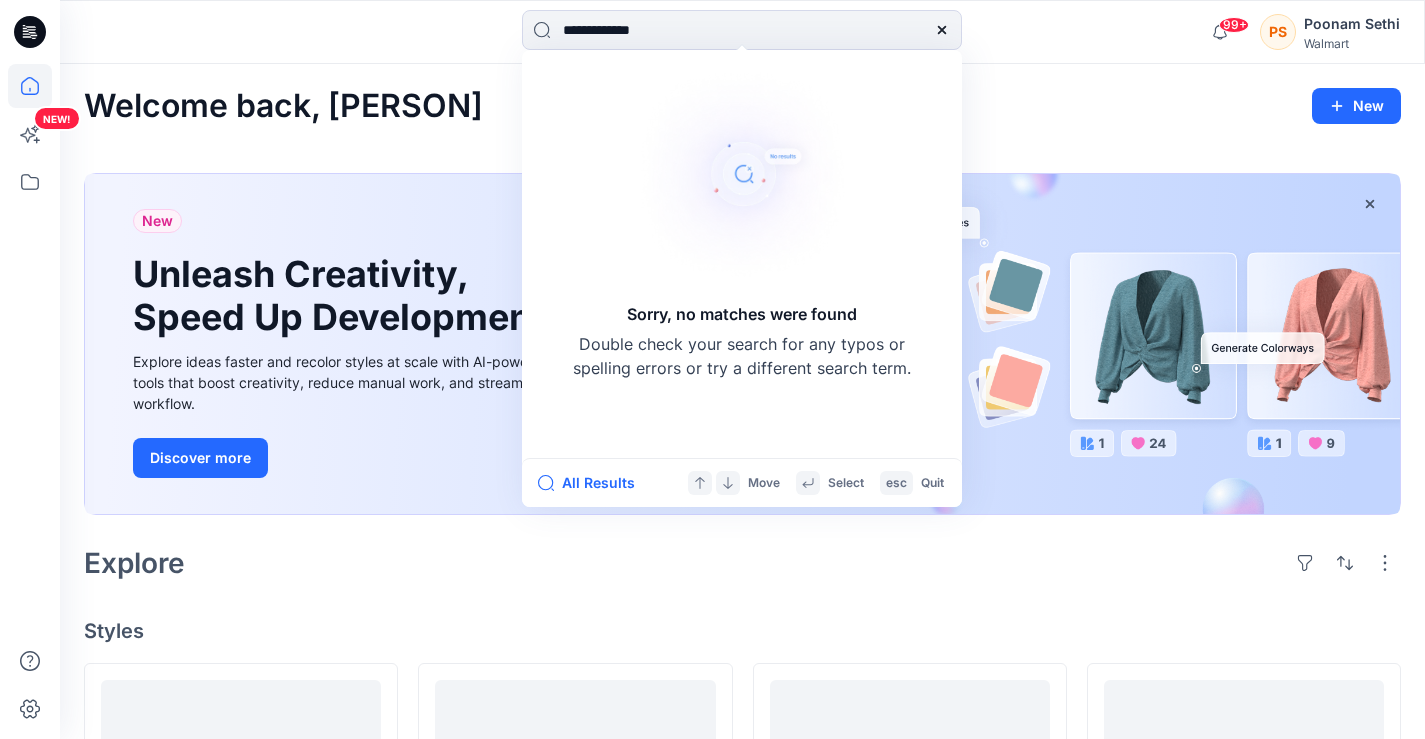 type on "**********" 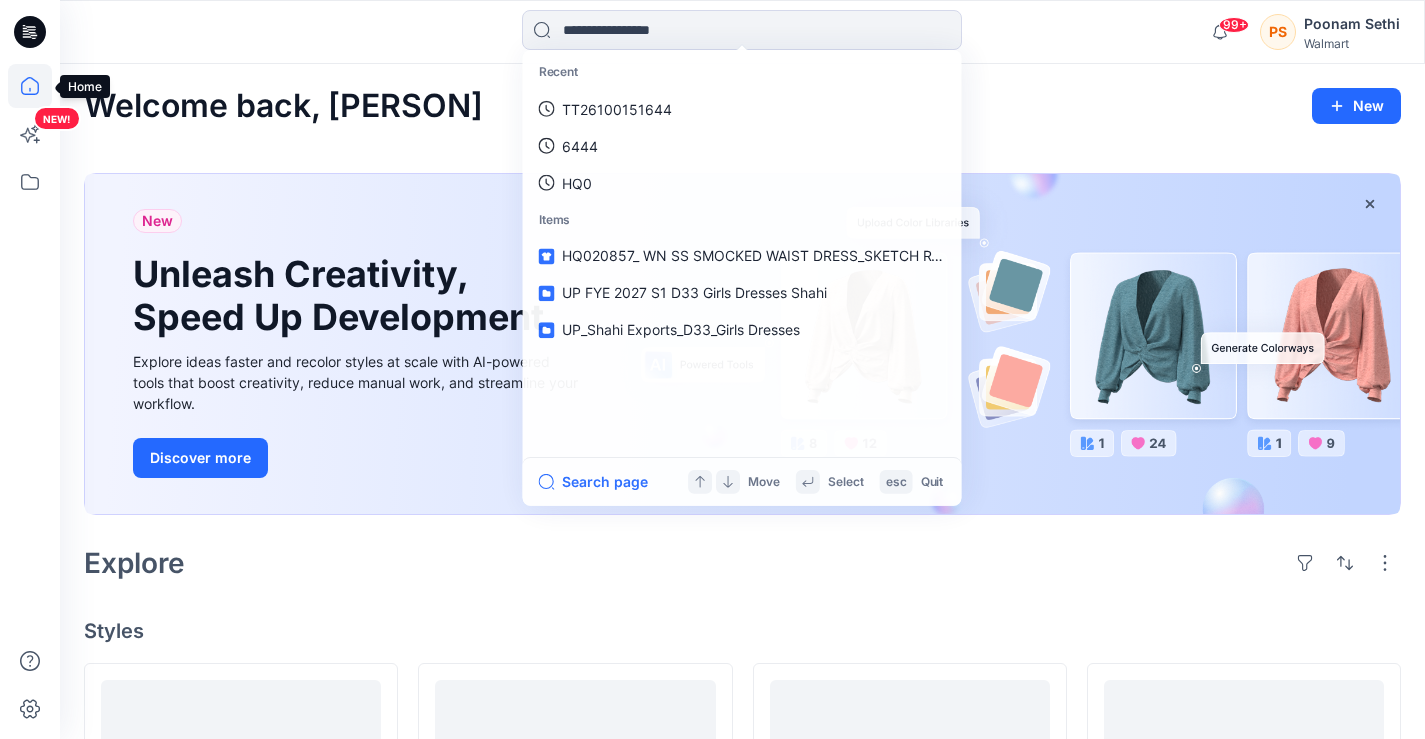 click 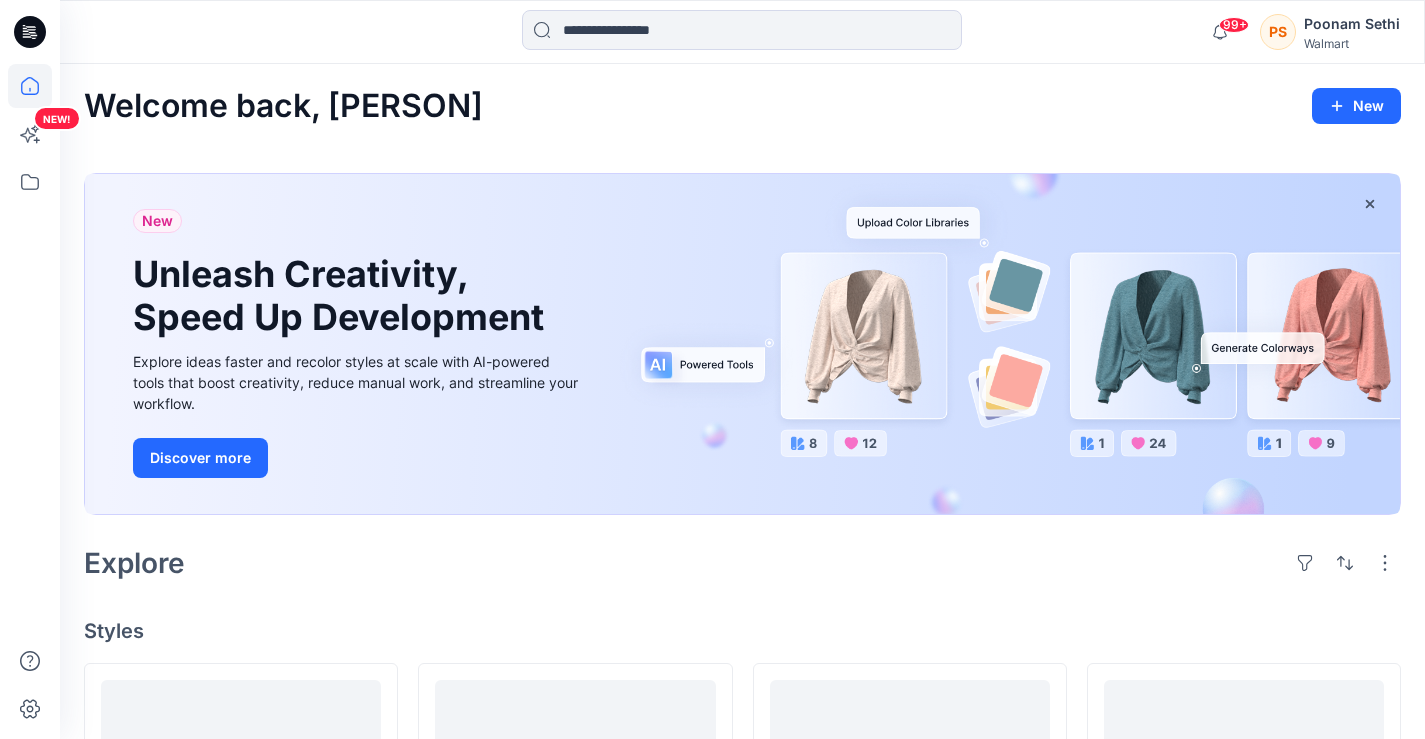 click 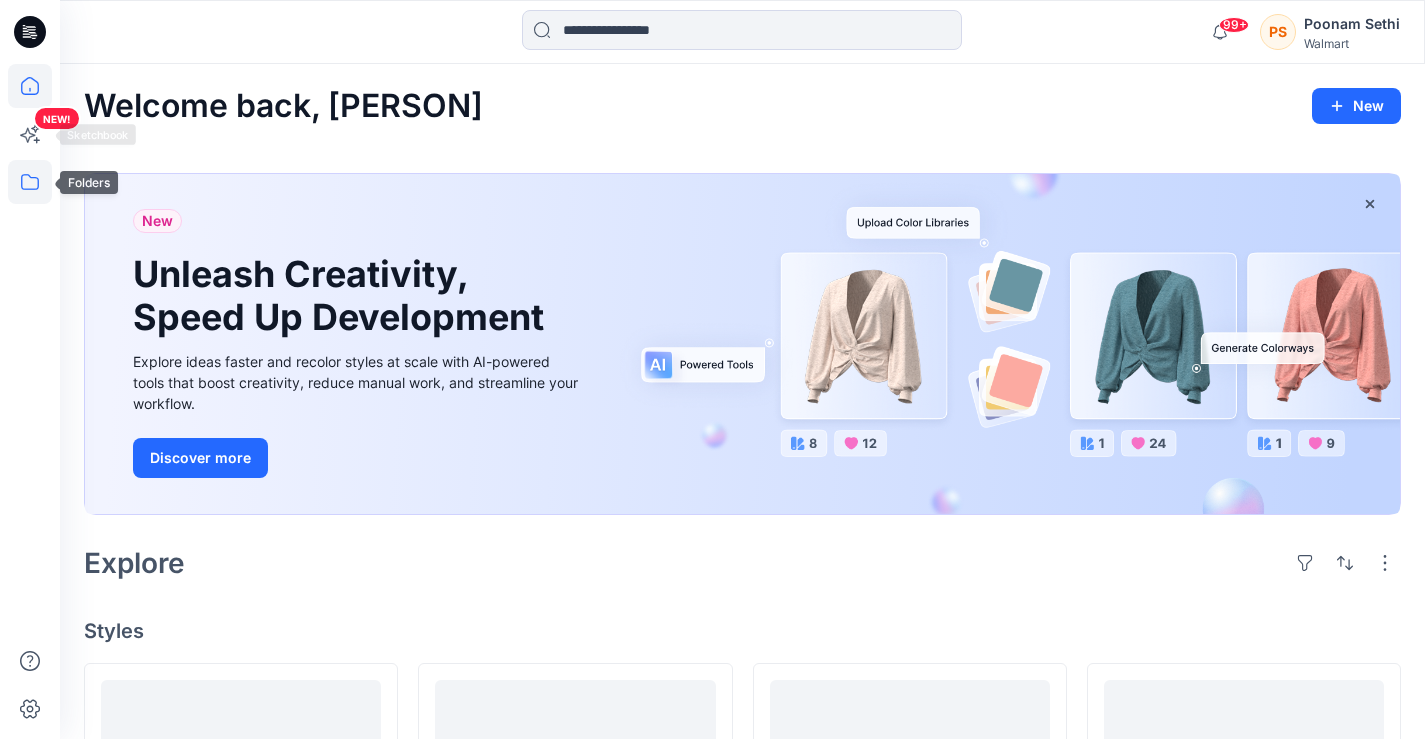 click 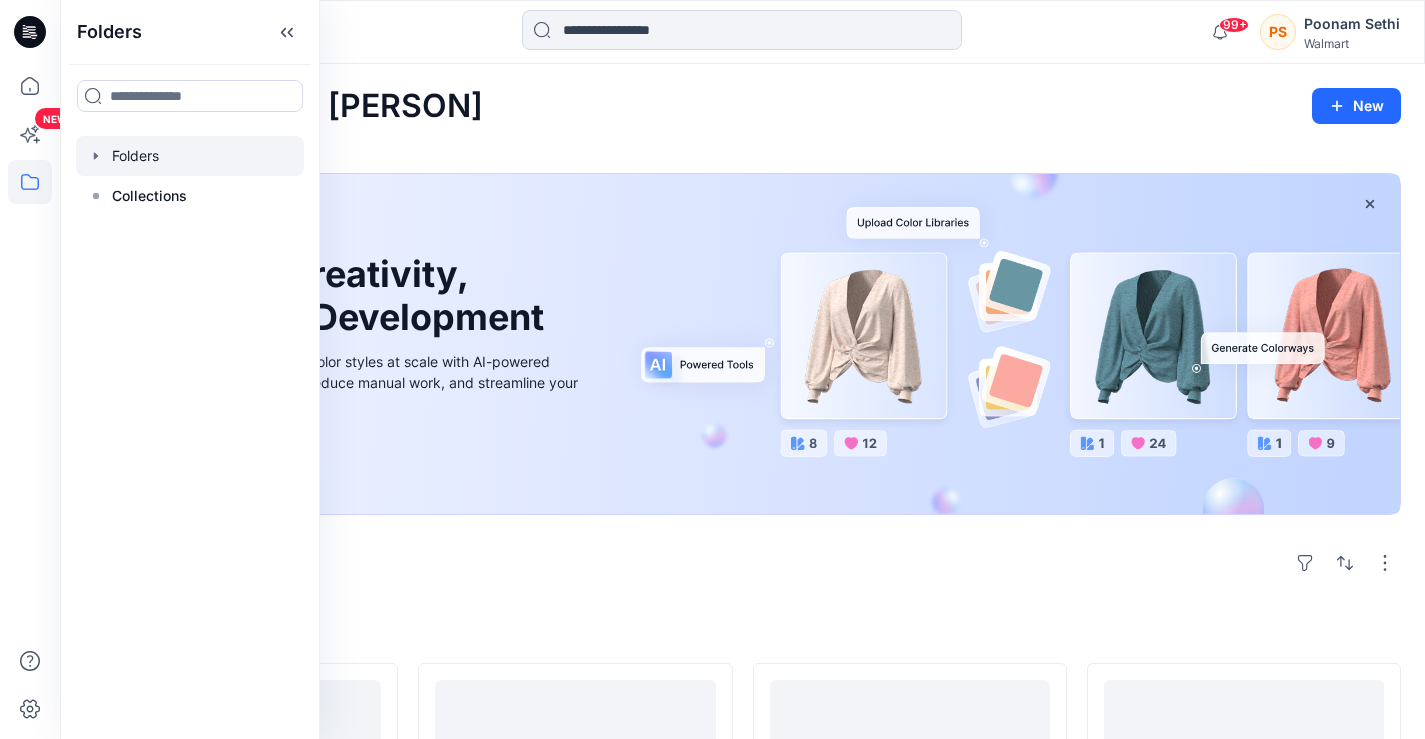 click at bounding box center (190, 156) 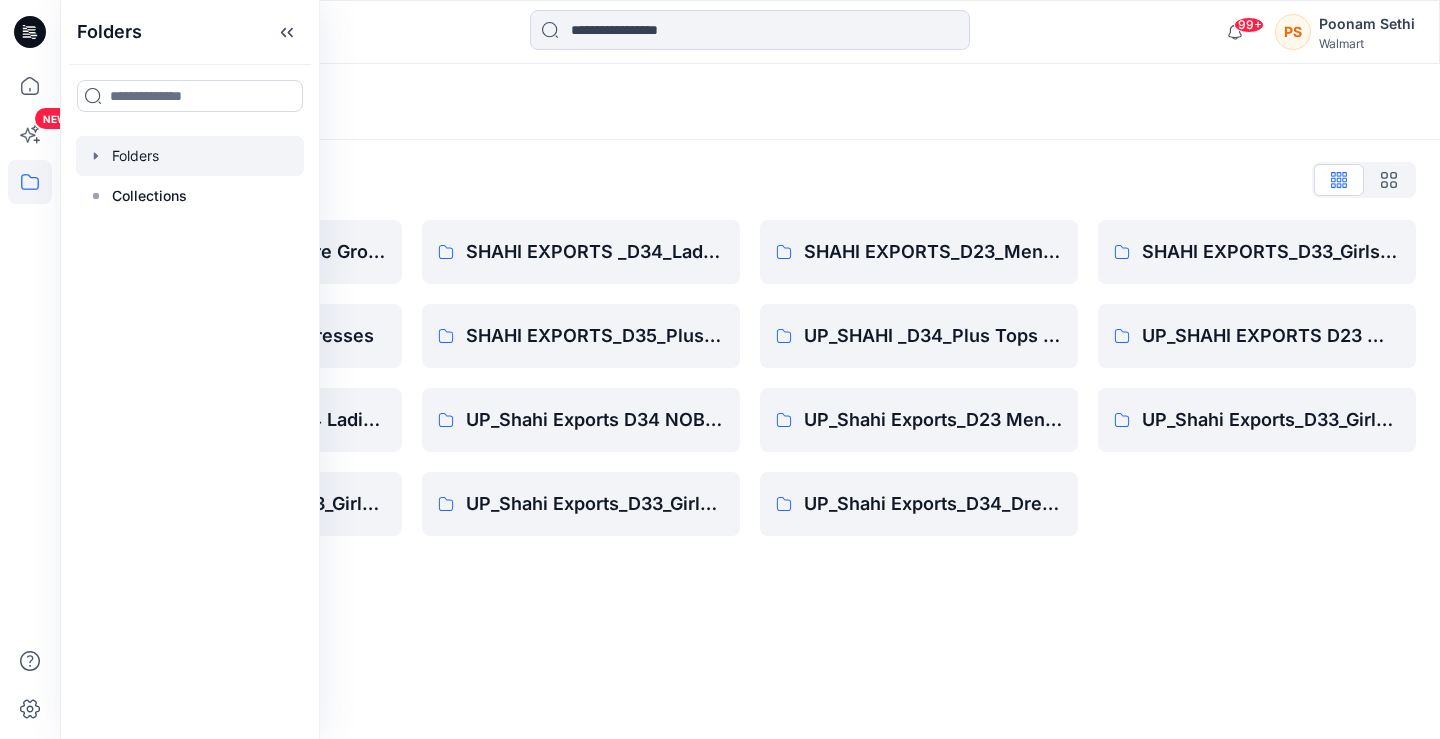 click on "Folders Folders List Shahi 3D Sample Share Group Shahi Exports_D34_Dresses UP_Shahi Exports D34 Ladies Tops UP_Shahi Exports_D33_Girls Dresses SHAHI EXPORTS _D34_Ladies Top SHAHI EXPORTS_D35_Plus_Ladies Top UP_Shahi Exports D34 NOBO YA Adult Tops & Dress UP_Shahi Exports_D33_Girls Tops SHAHI EXPORTS_D23_Men's Tops UP_SHAHI _D34_Plus Tops and Dresses UP_Shahi Exports_D23 Mens Bottoms UP_Shahi Exports_D34_Dresses SHAHI EXPORTS_D33_Girls Tops UP_SHAHI EXPORTS D23 Men's Tops UP_Shahi Exports_D33_Girls Bottoms" at bounding box center [750, 401] 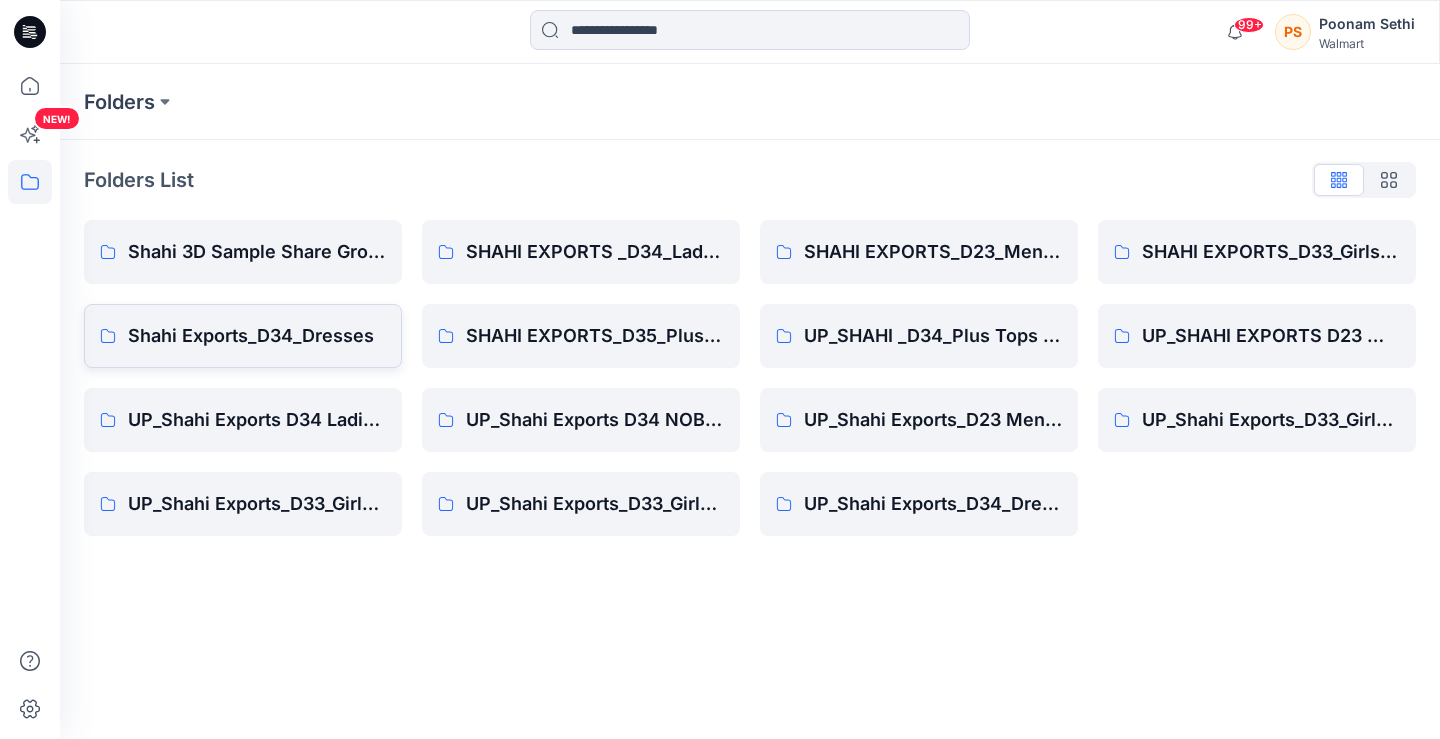 click on "Shahi Exports_D34_Dresses" at bounding box center [257, 336] 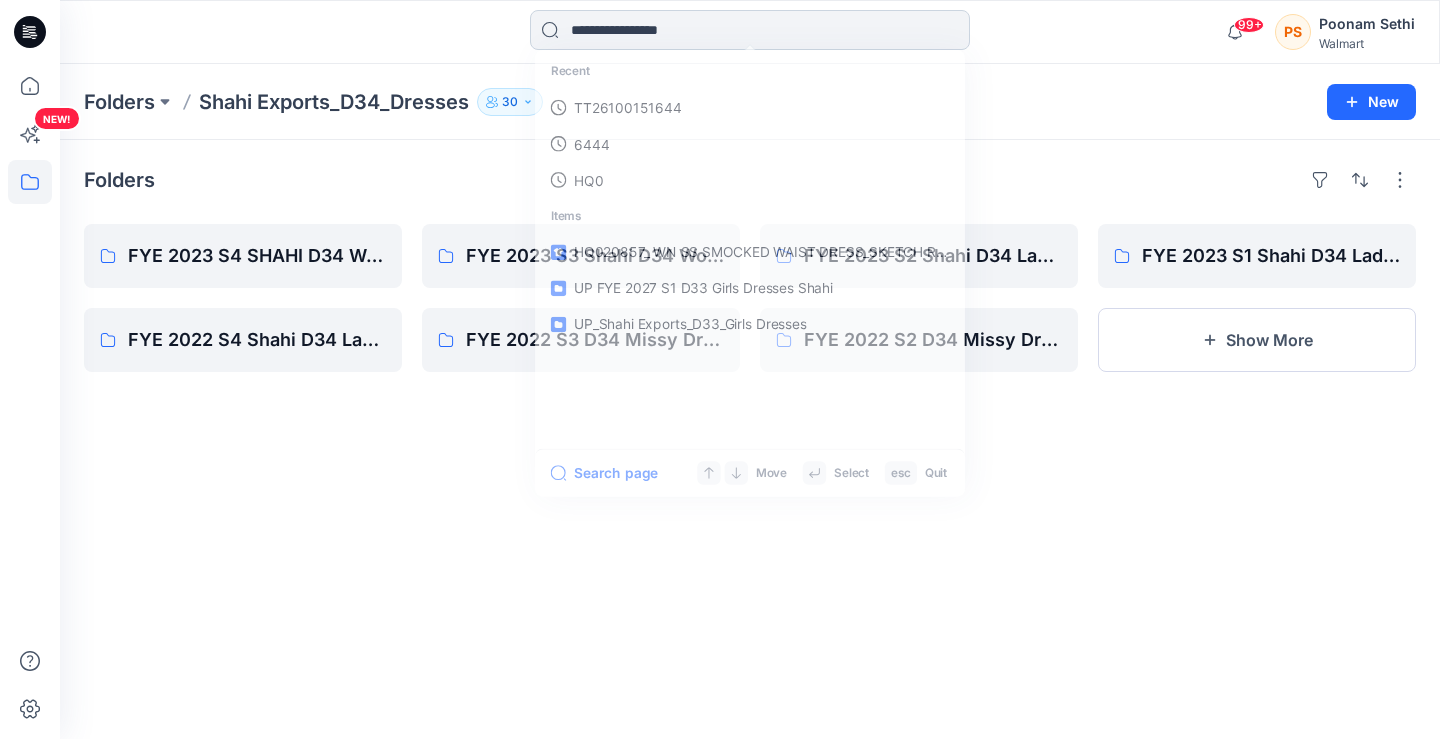 click at bounding box center [750, 30] 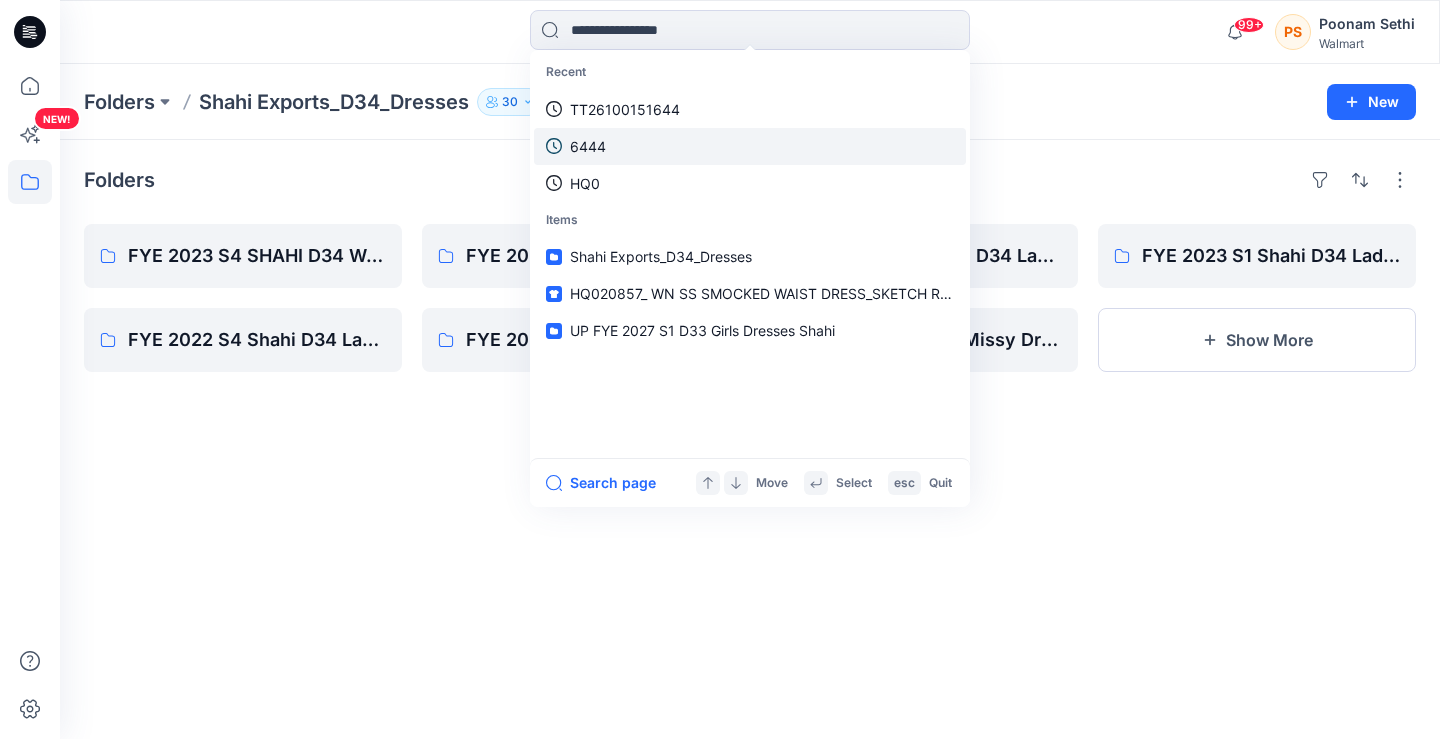 click on "6444" at bounding box center (750, 146) 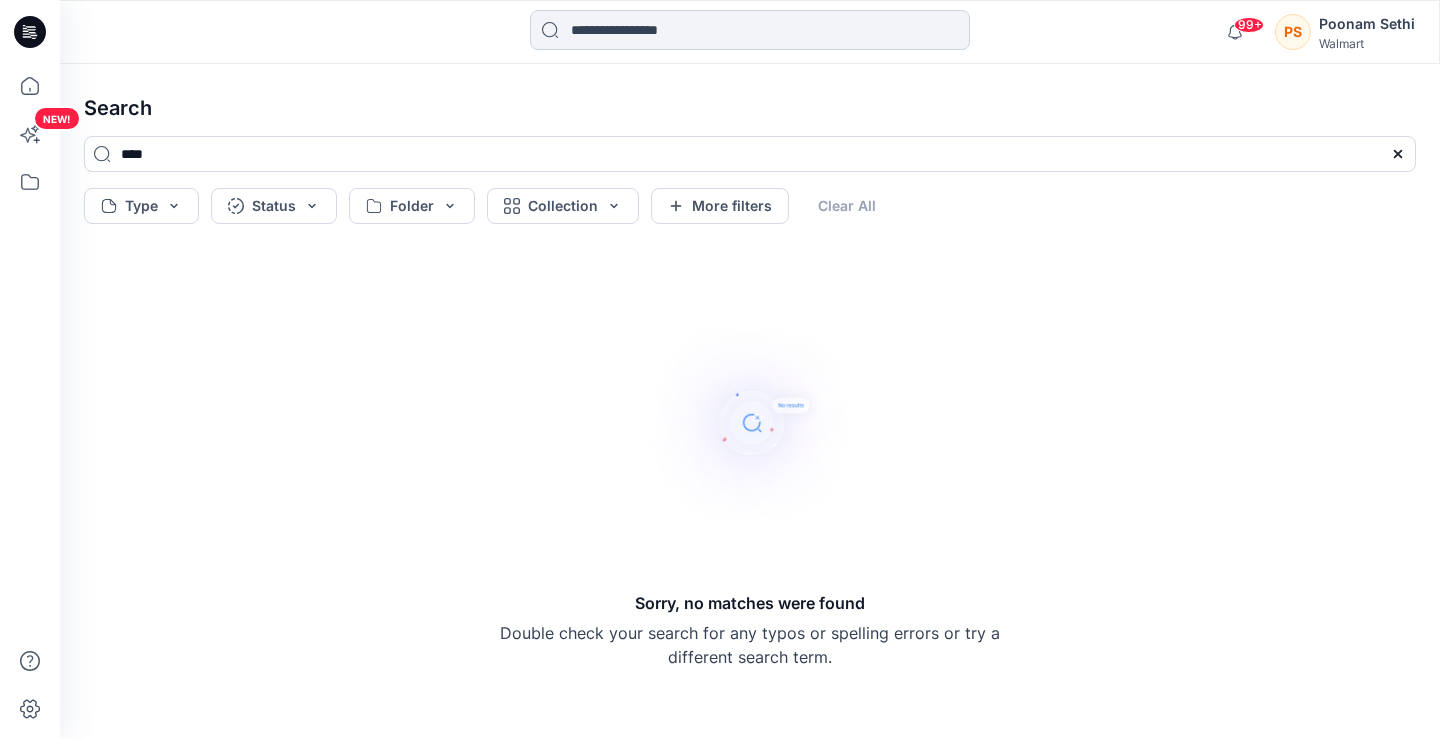 click at bounding box center [750, 30] 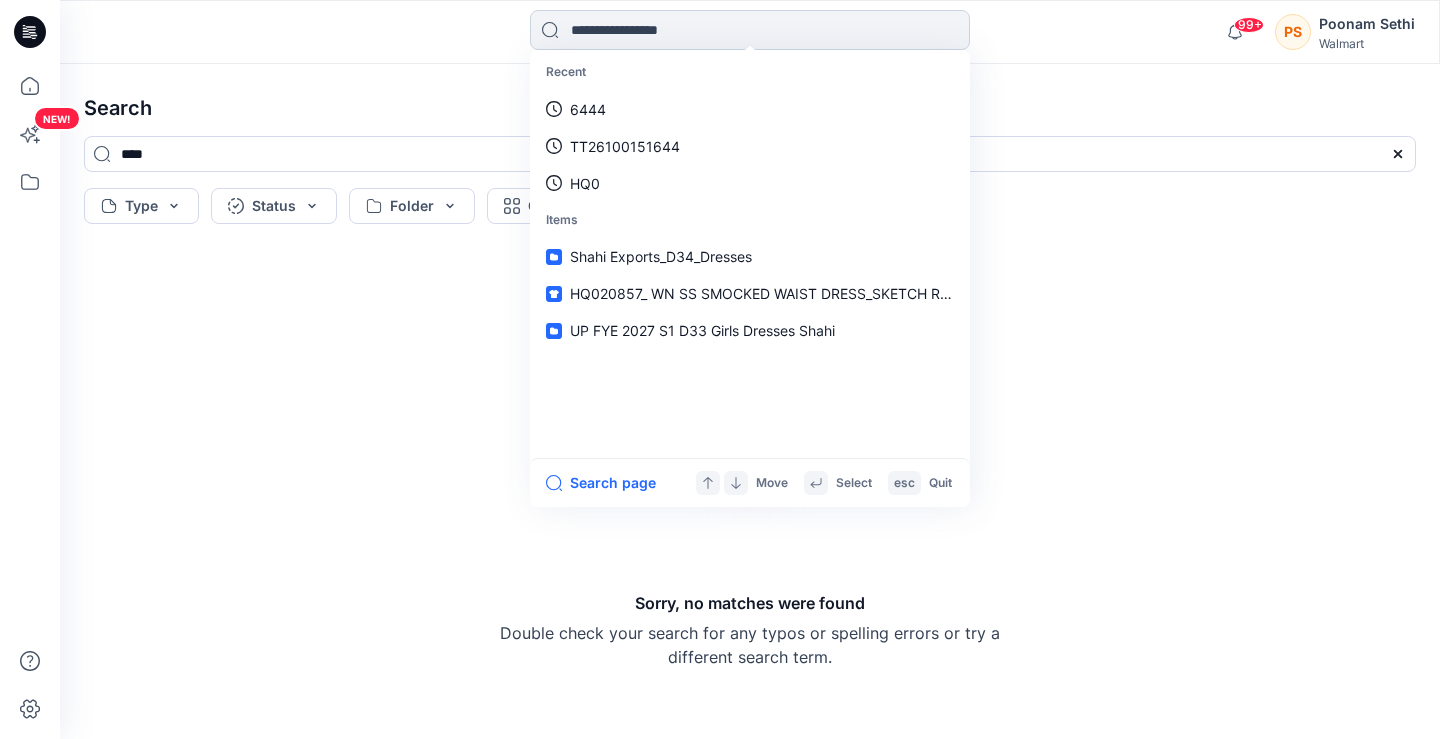 paste on "**********" 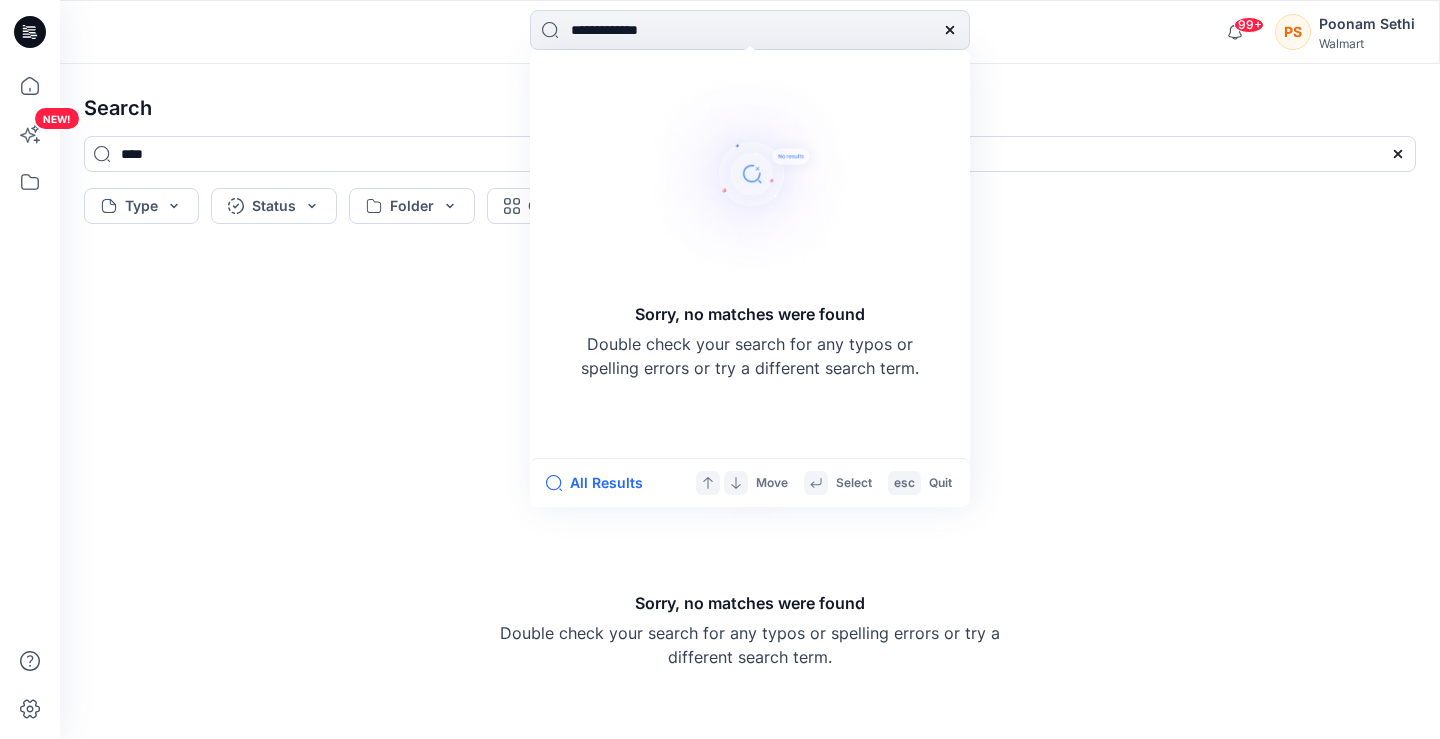type on "**********" 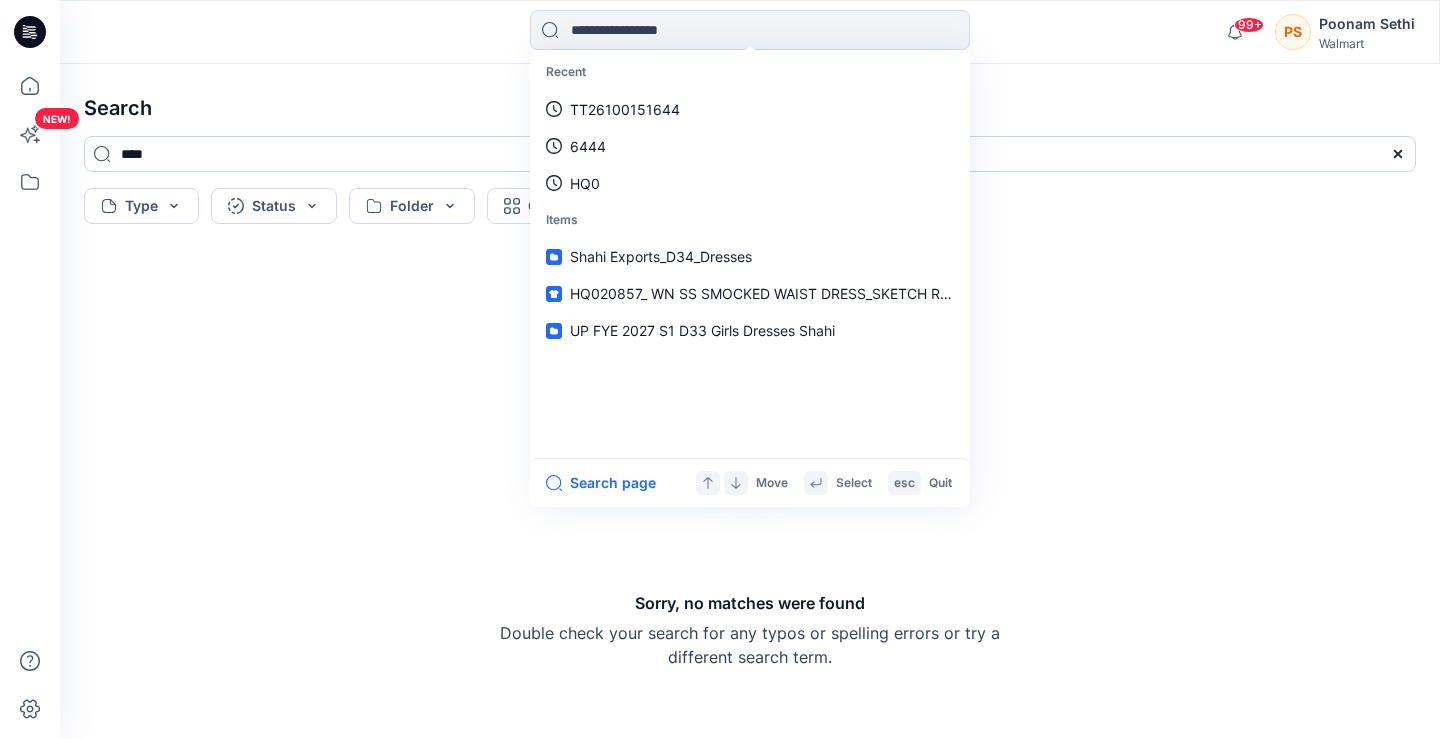 click on "****" at bounding box center [750, 154] 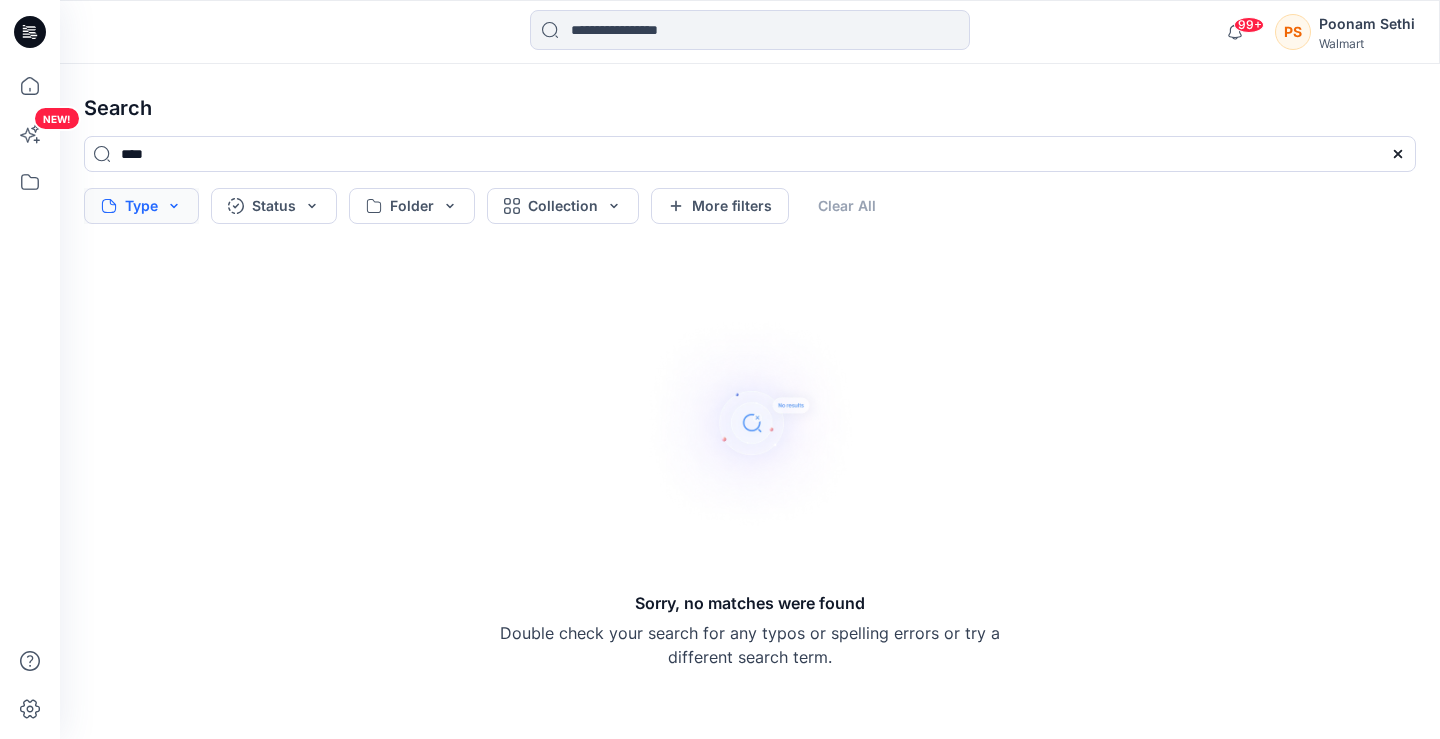 click on "Type" at bounding box center [141, 206] 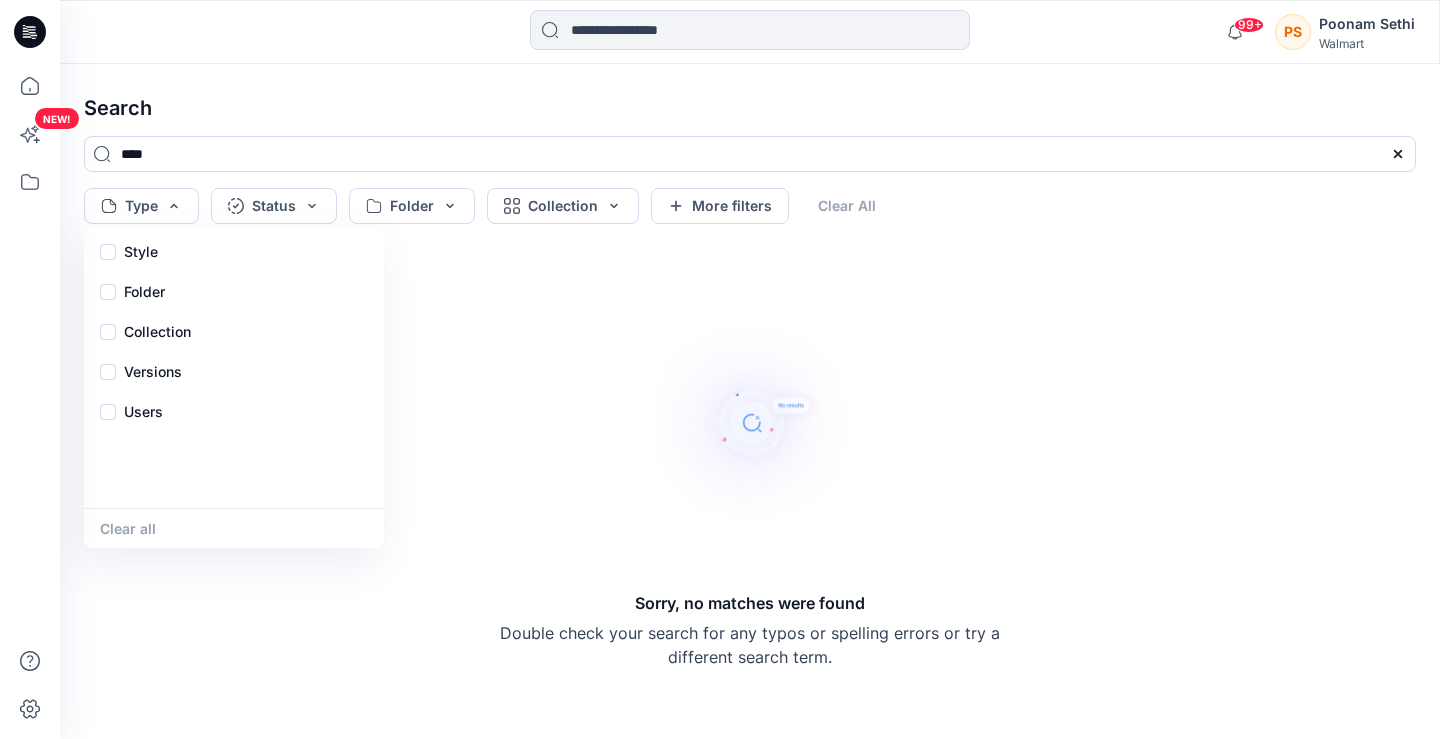 click on "Sorry, no matches were found Double check your search for any typos or spelling errors or try a different search term." at bounding box center [750, 485] 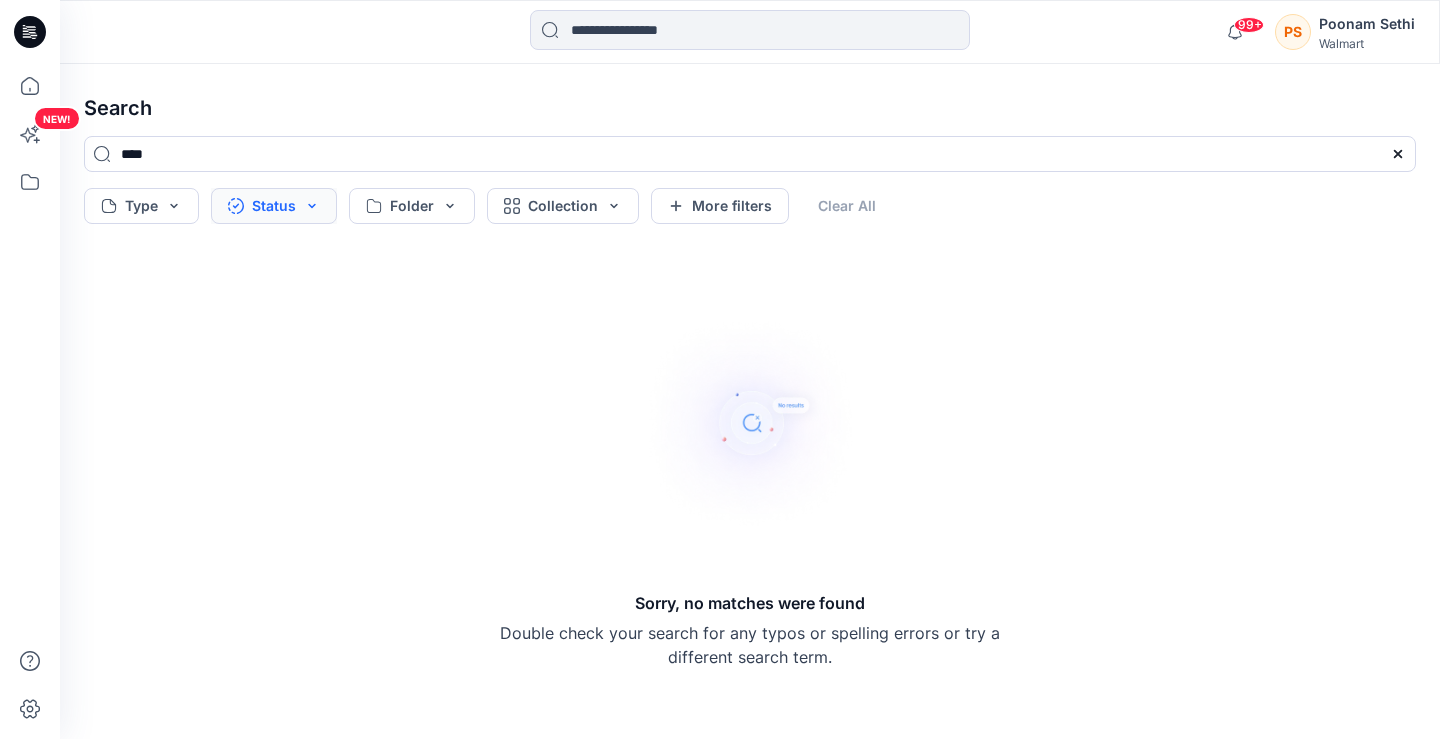click on "Status" at bounding box center [274, 206] 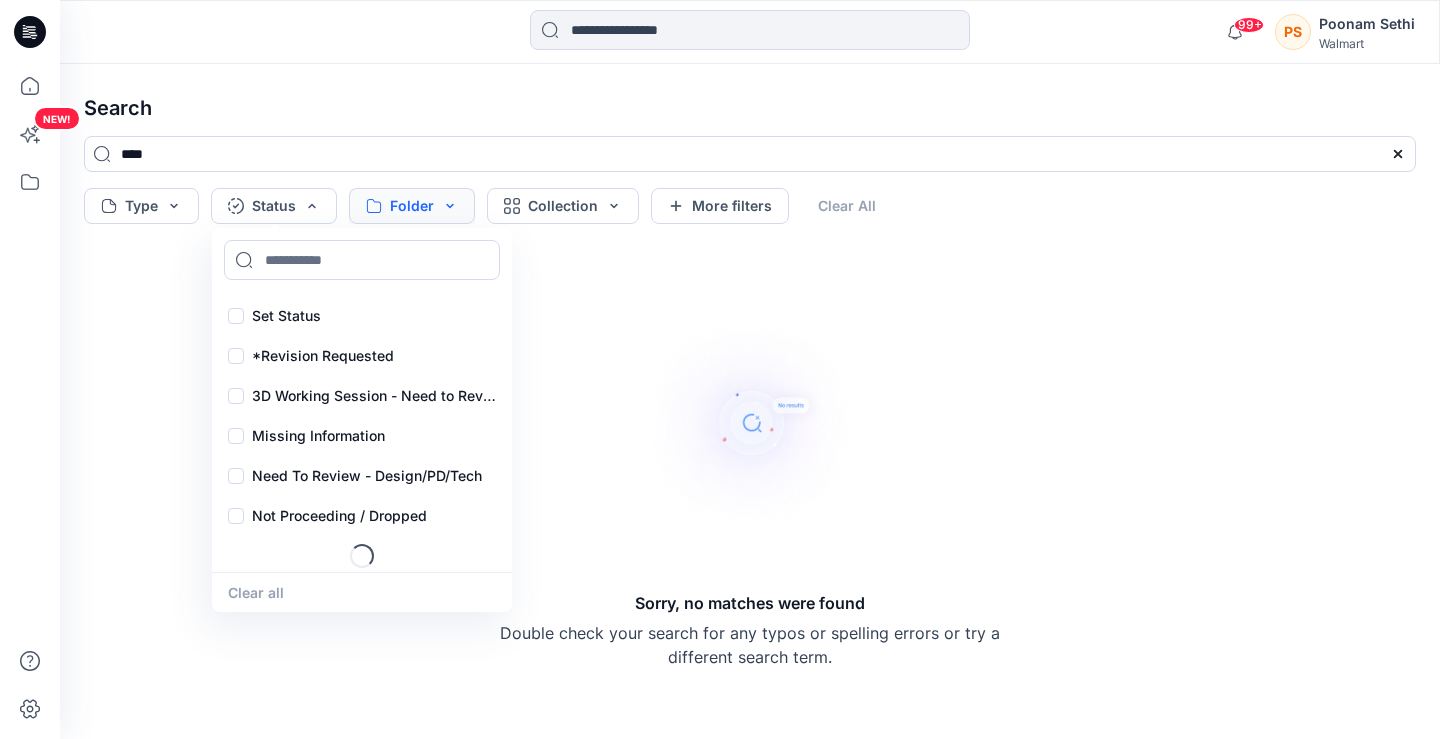 click on "Folder" at bounding box center (412, 206) 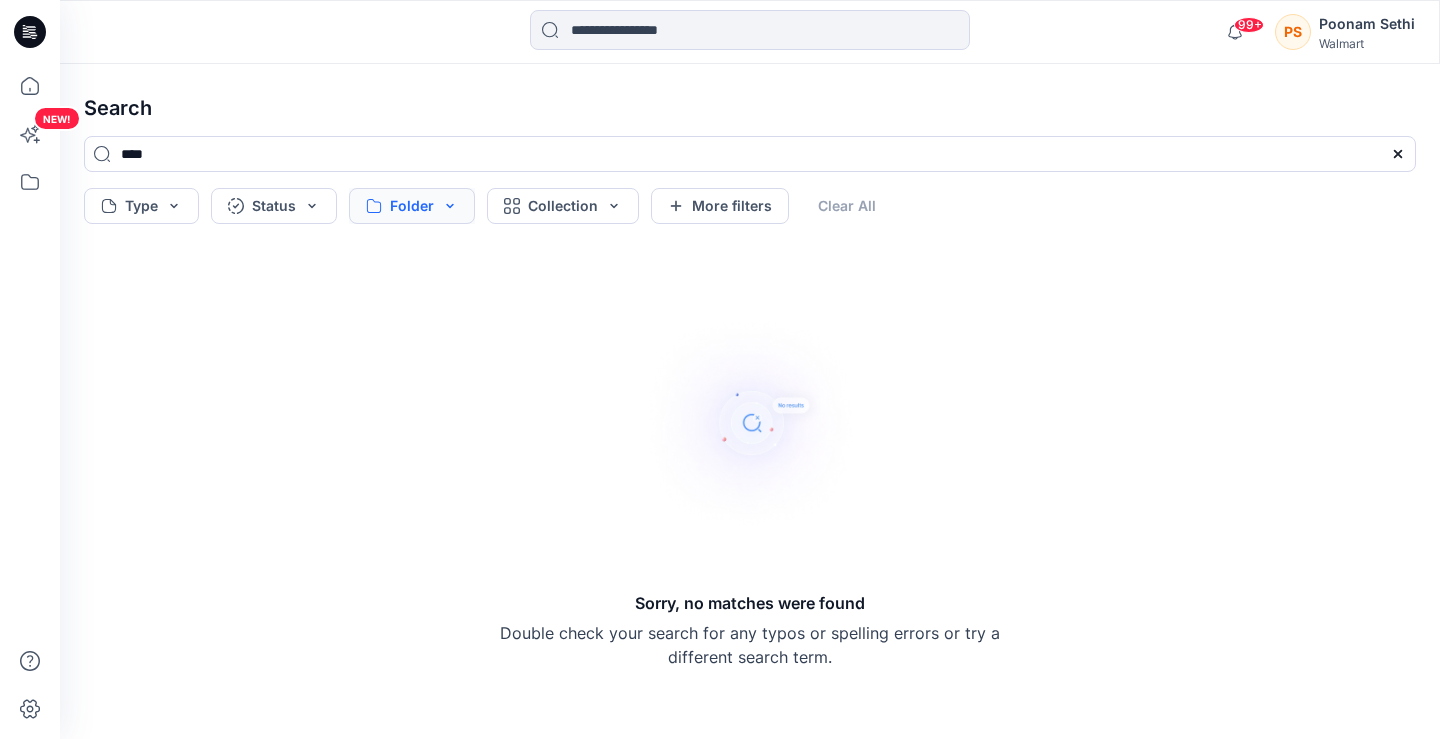 click on "Folder" at bounding box center (412, 206) 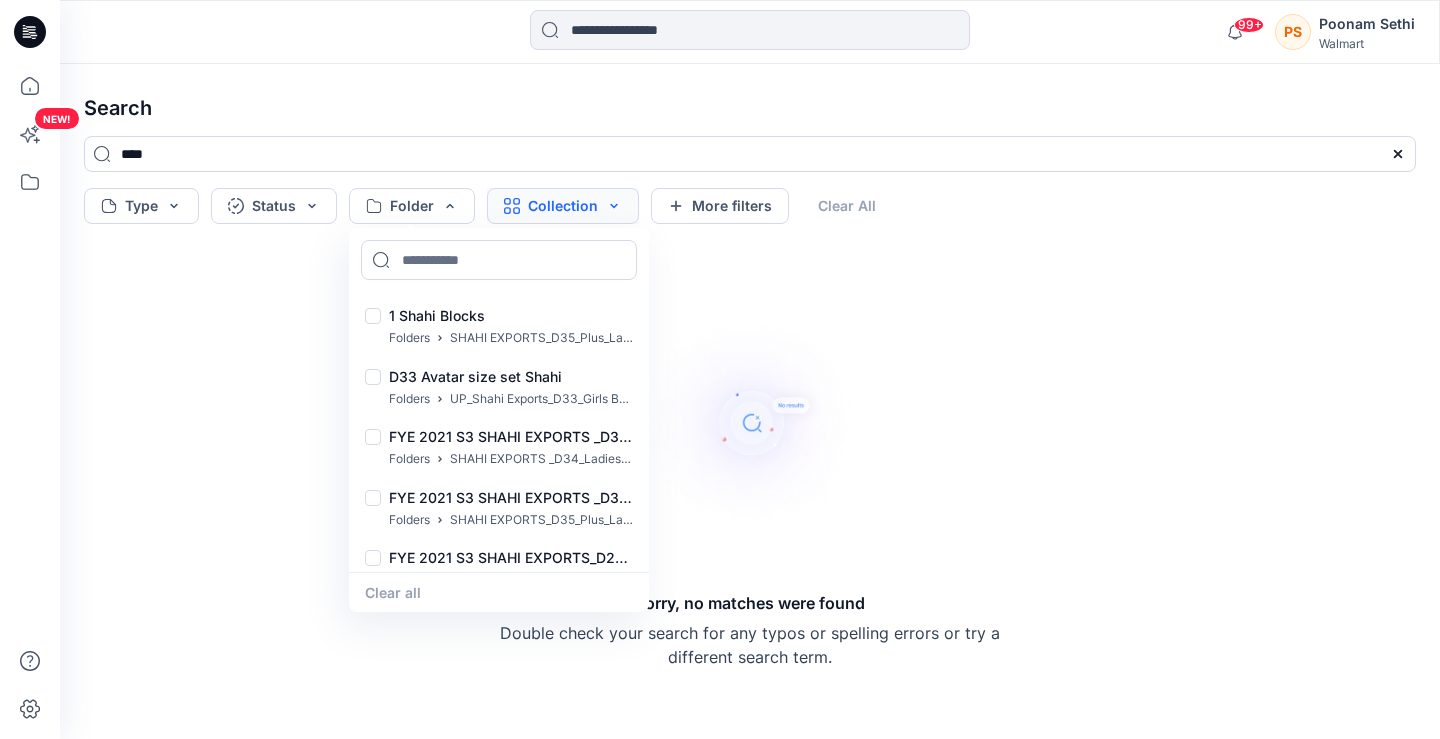 click on "Collection" at bounding box center (563, 206) 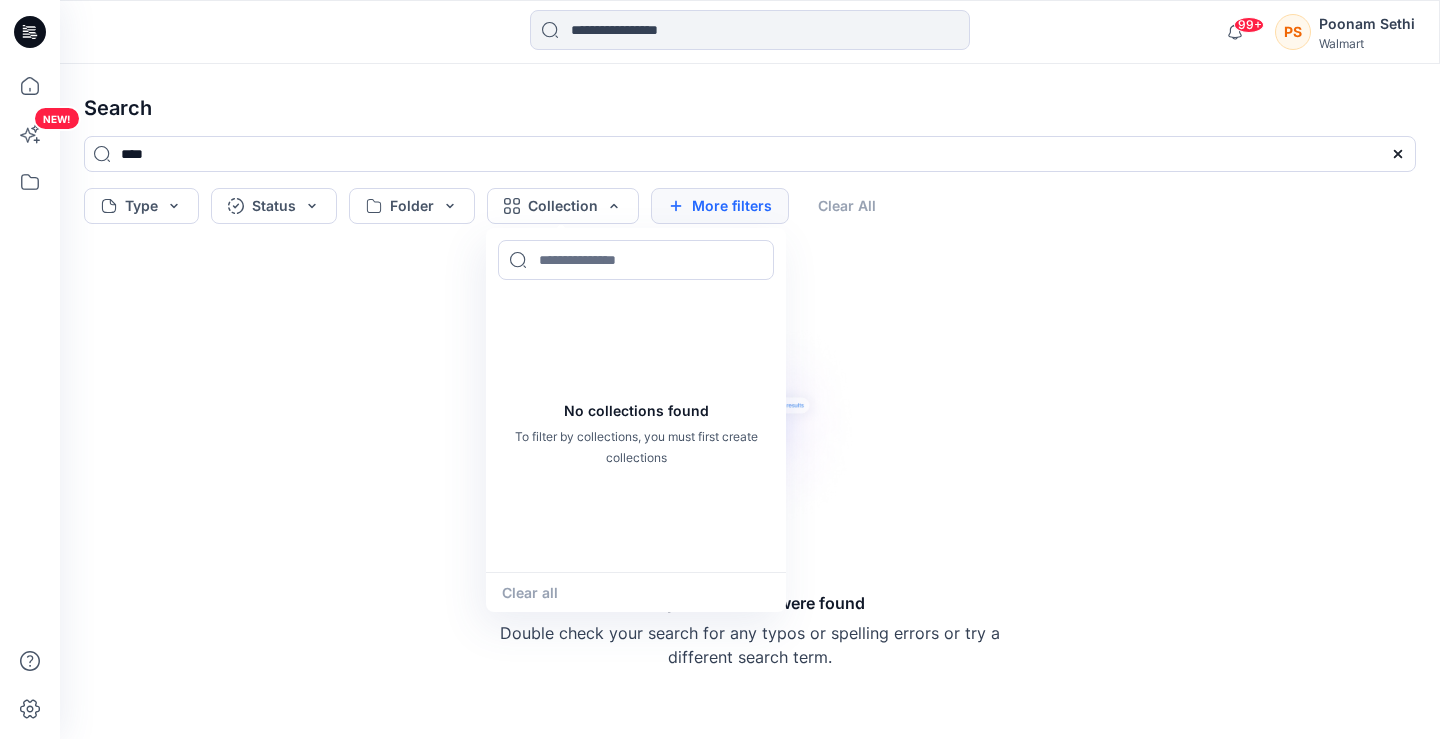 click on "More filters" at bounding box center [720, 206] 